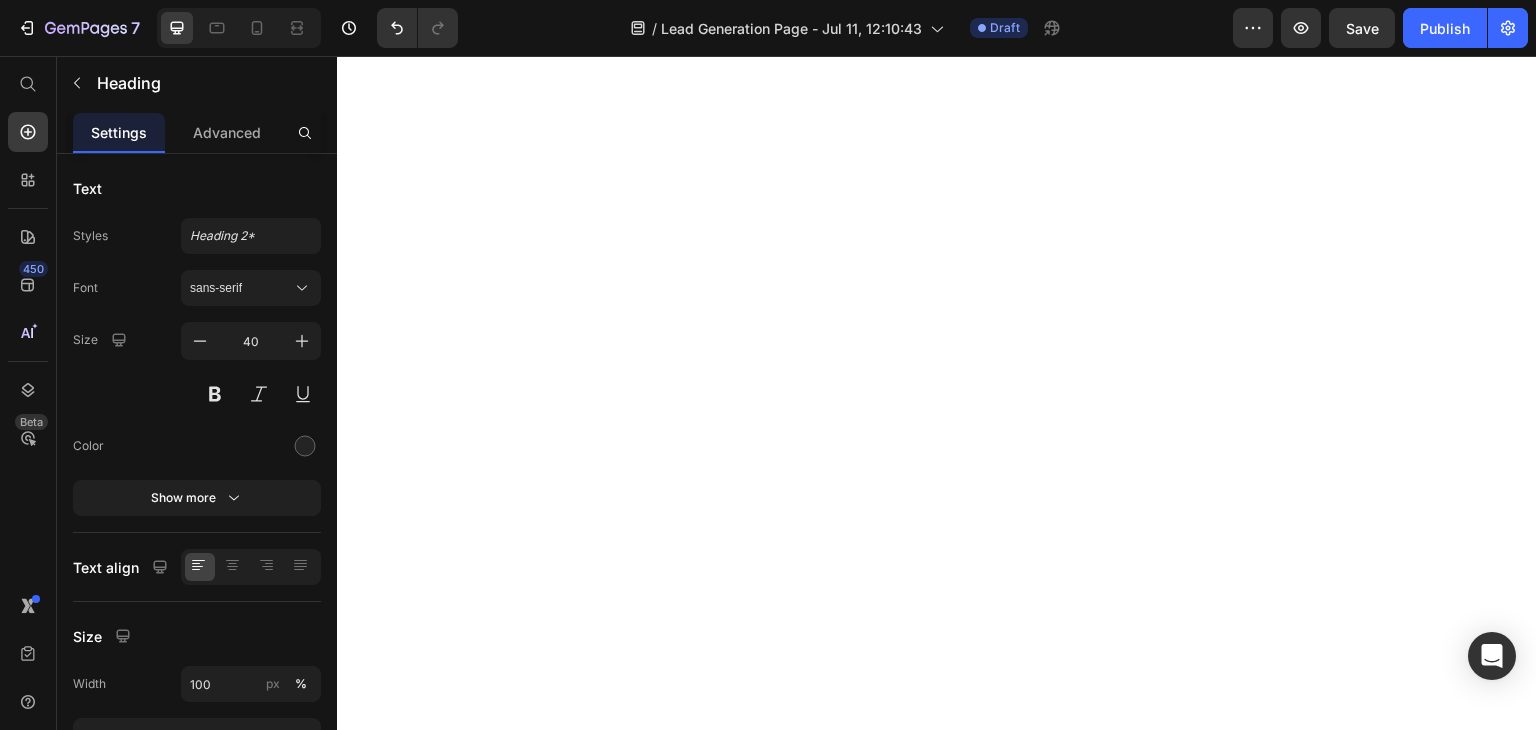 scroll, scrollTop: 0, scrollLeft: 0, axis: both 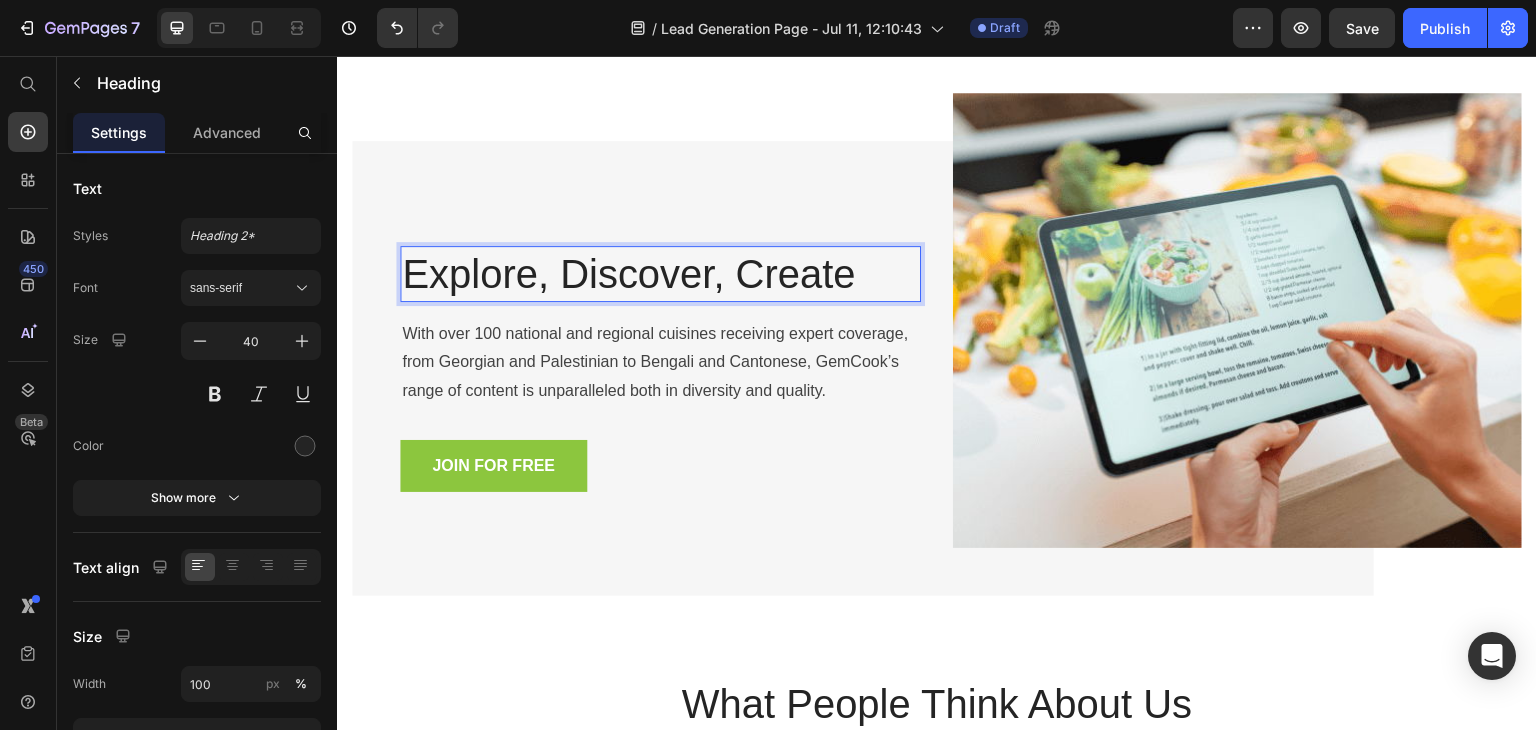 click on "Explore, Discover, Create" at bounding box center [660, 274] 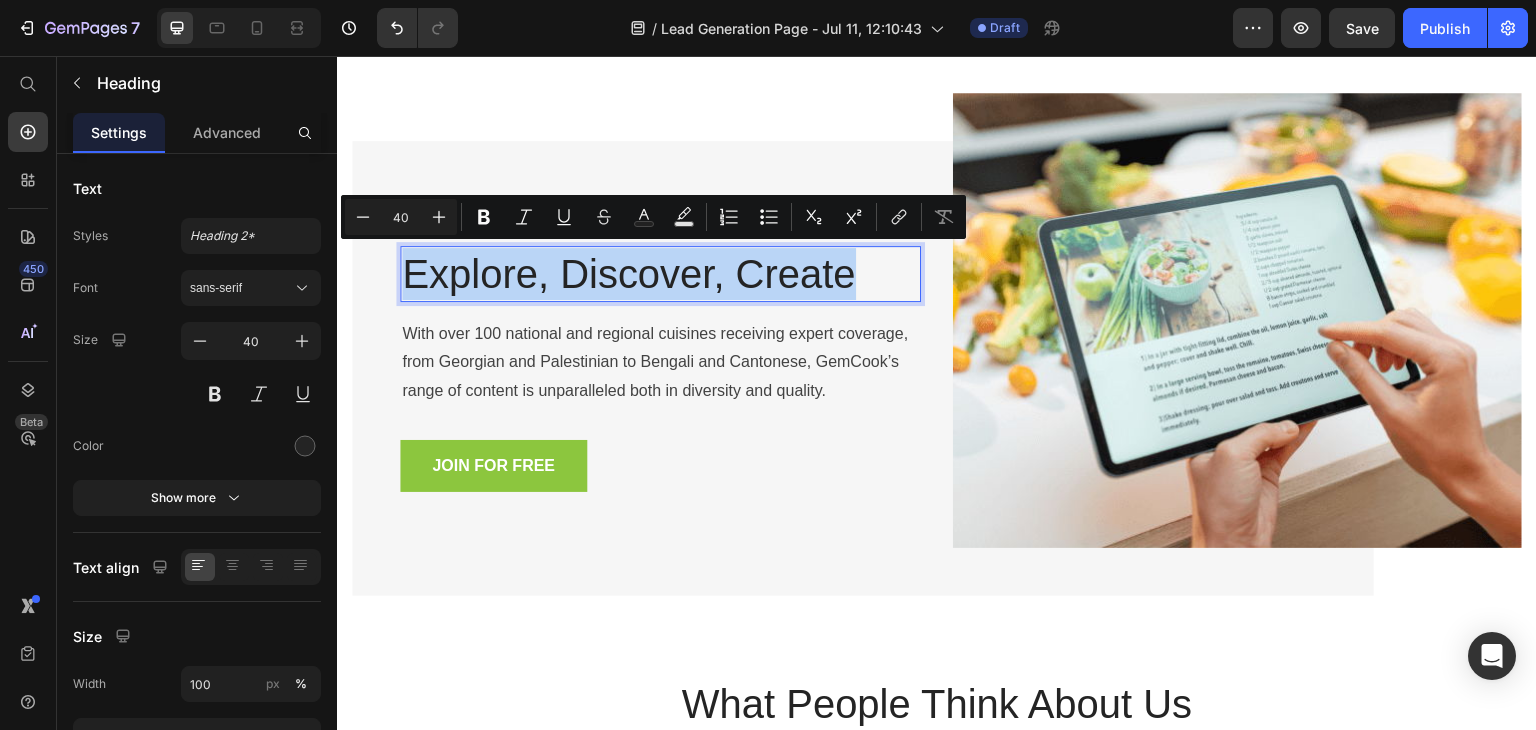 drag, startPoint x: 859, startPoint y: 262, endPoint x: 412, endPoint y: 265, distance: 447.01007 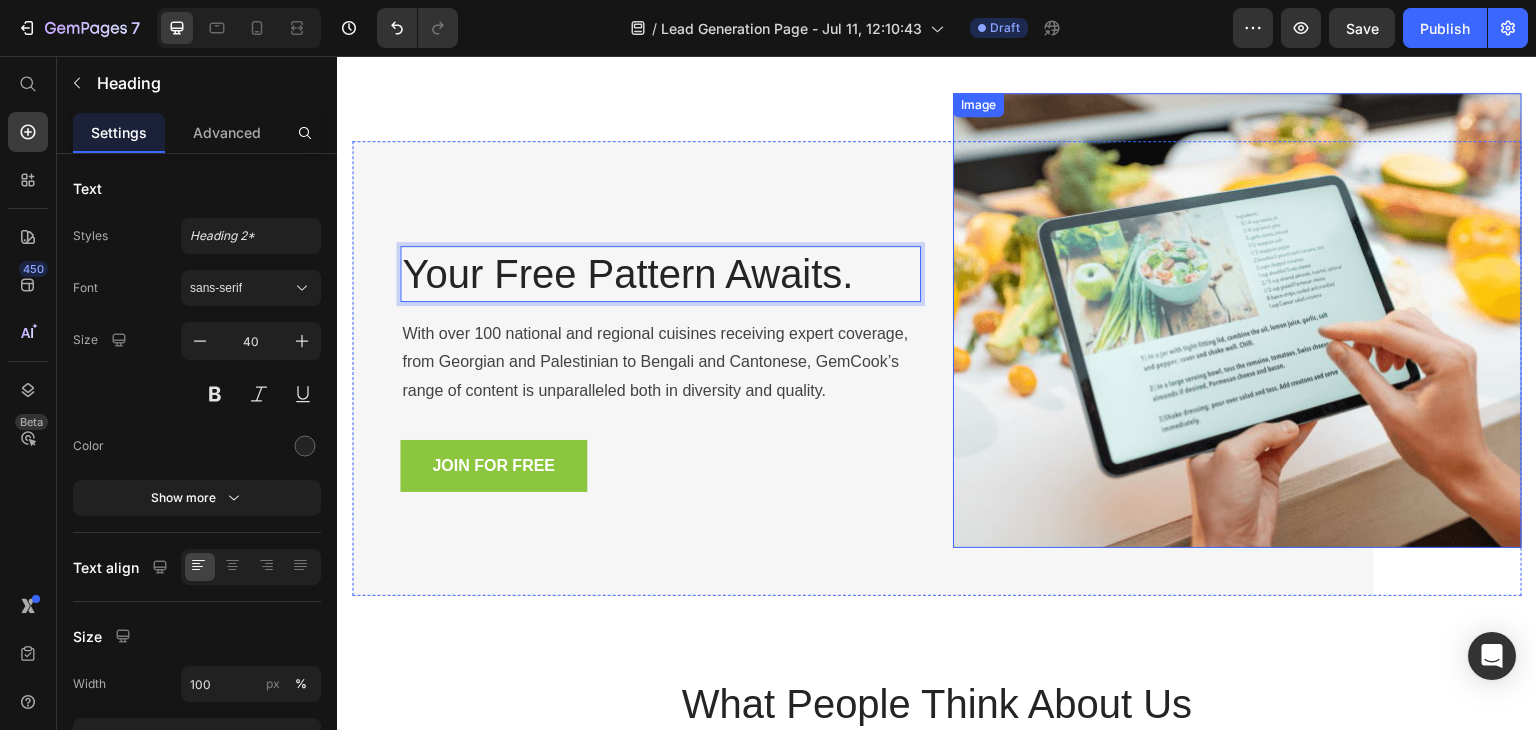 click at bounding box center [1237, 320] 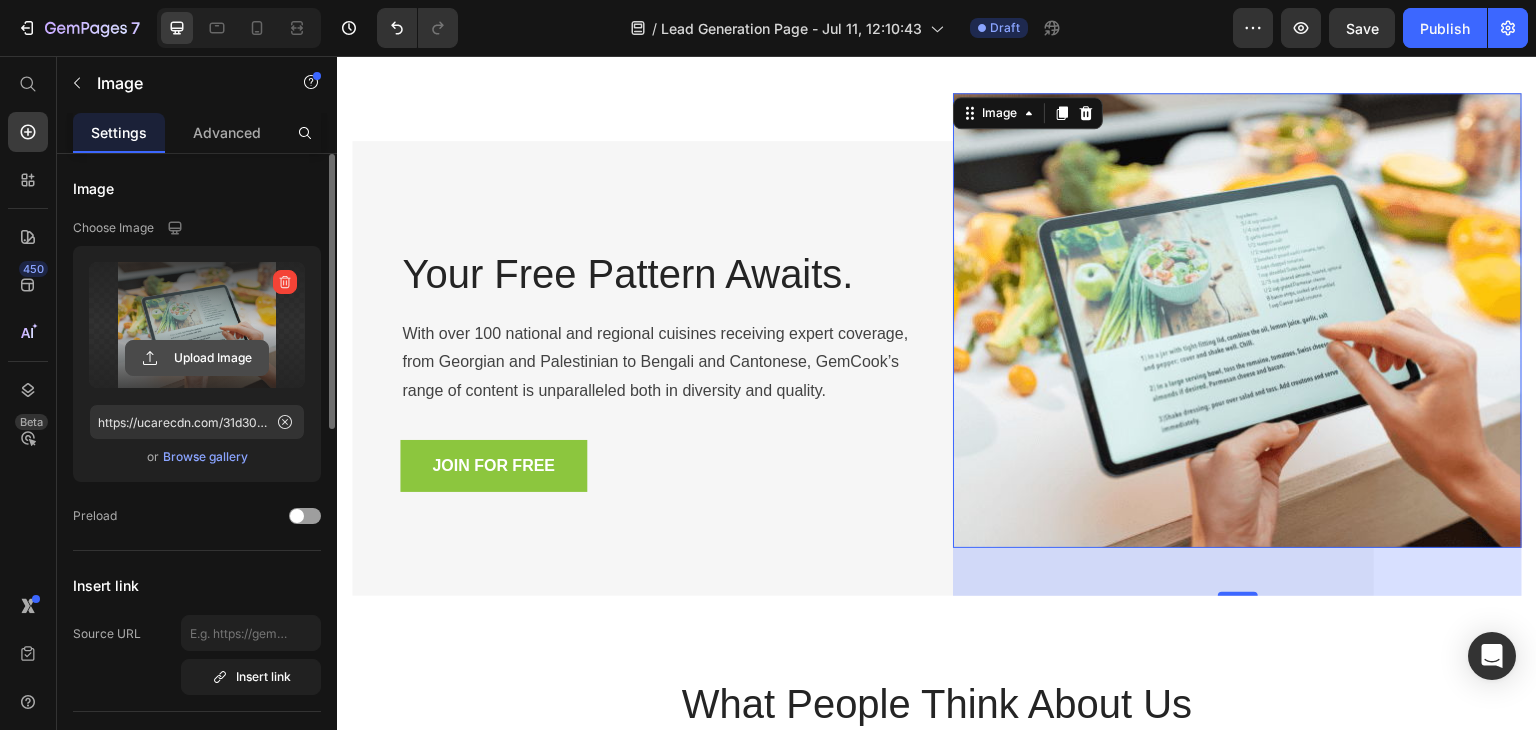 click 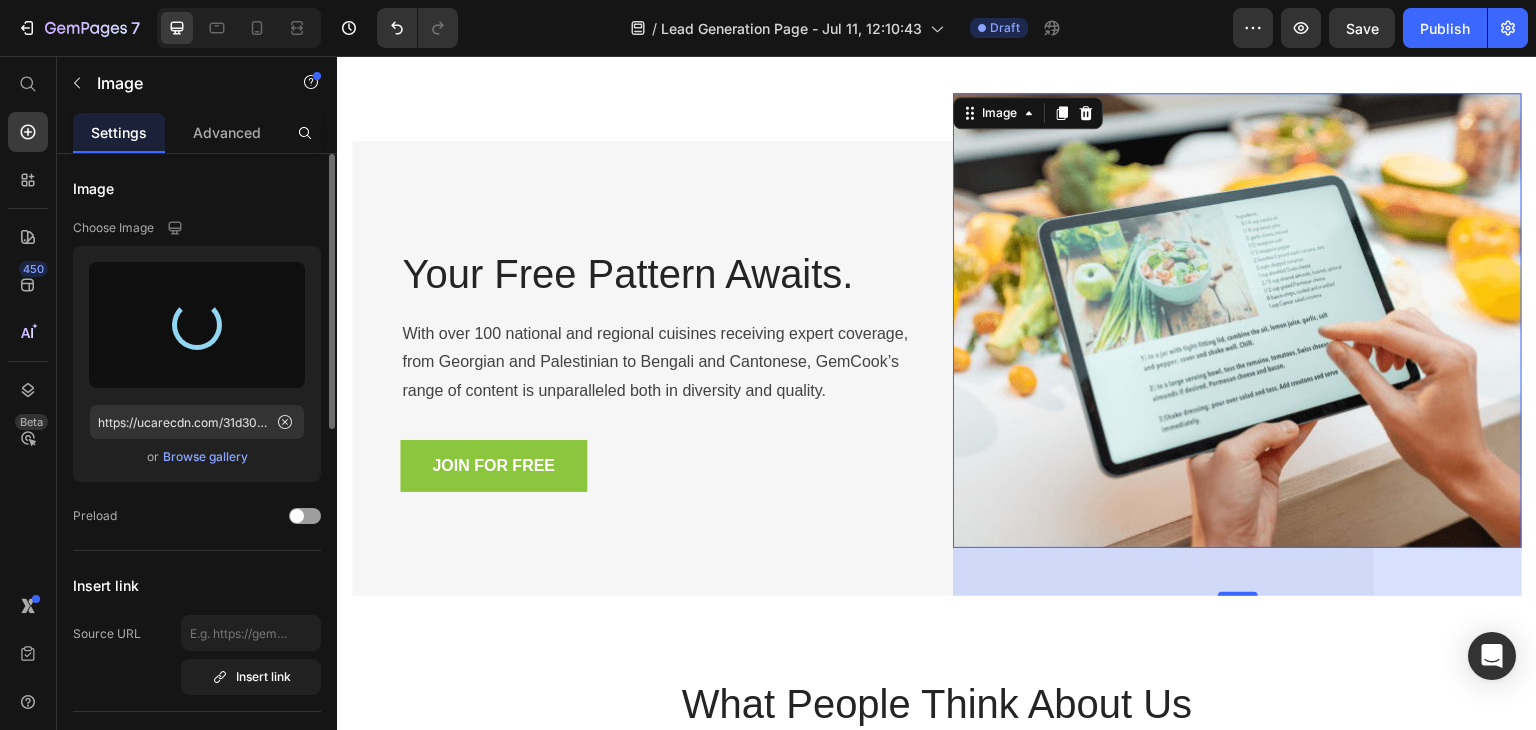type on "https://cdn.shopify.com/s/files/1/0880/5371/1172/files/gempages_574959409961108592-a61615fc-50a5-428e-8845-edb527b59661.jpg" 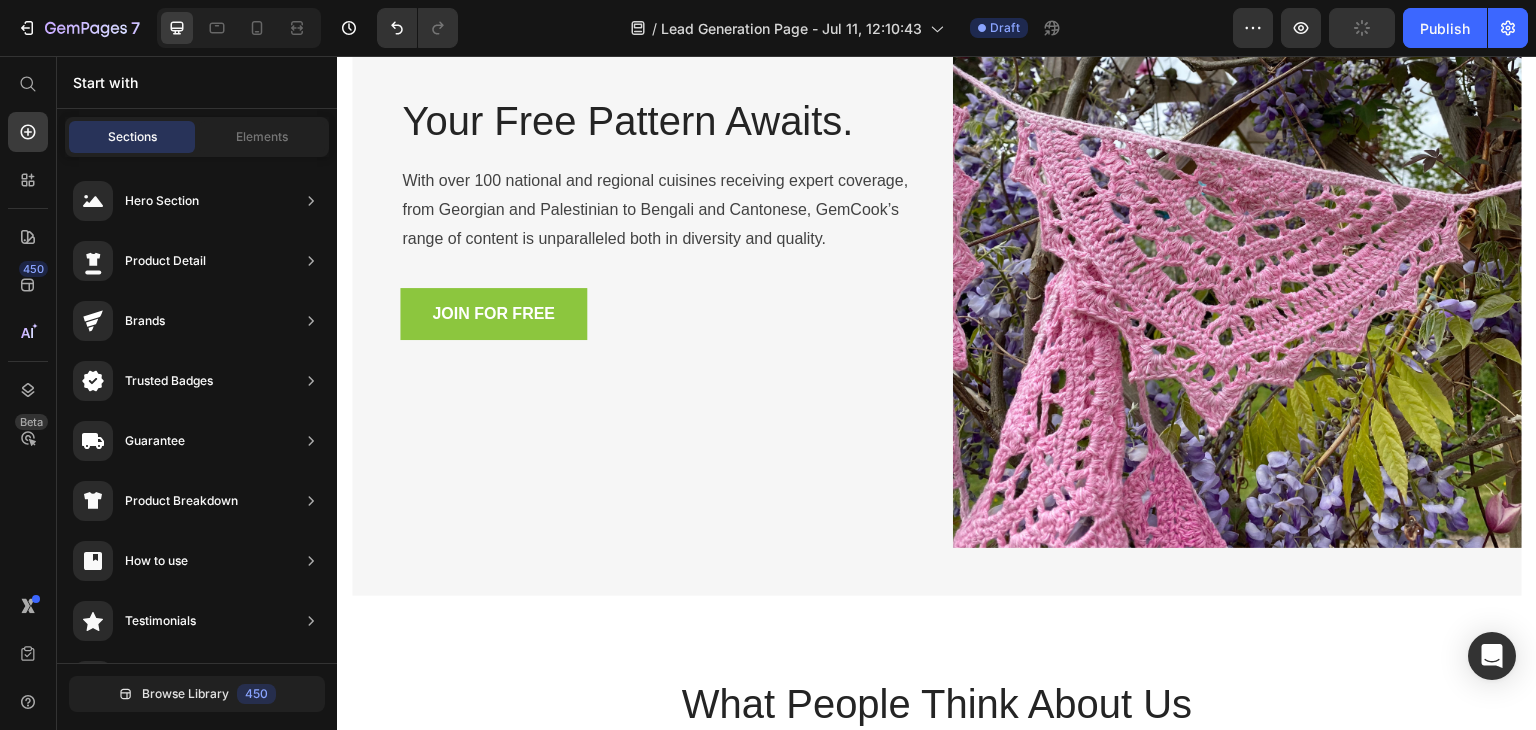 scroll, scrollTop: 1396, scrollLeft: 0, axis: vertical 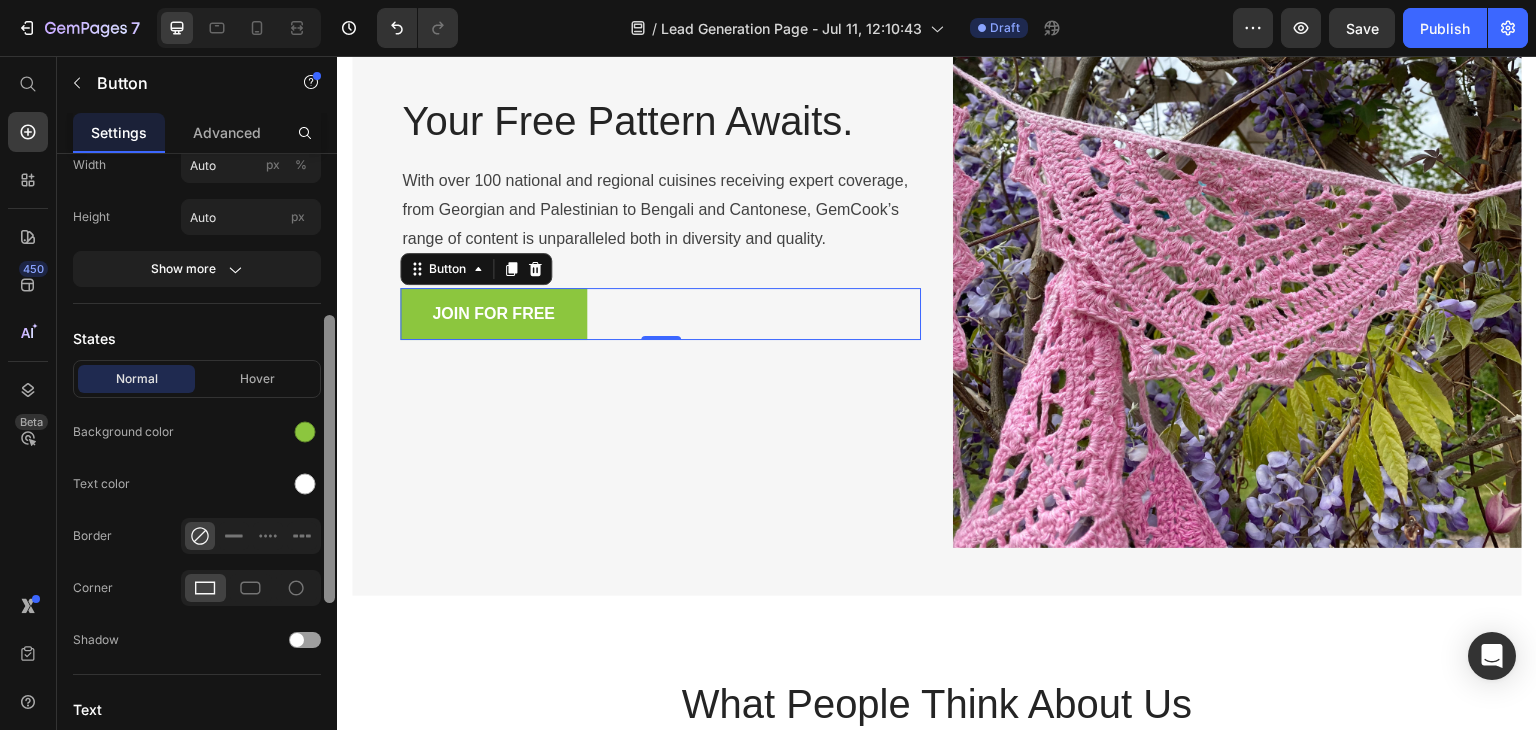 drag, startPoint x: 329, startPoint y: 343, endPoint x: 335, endPoint y: 501, distance: 158.11388 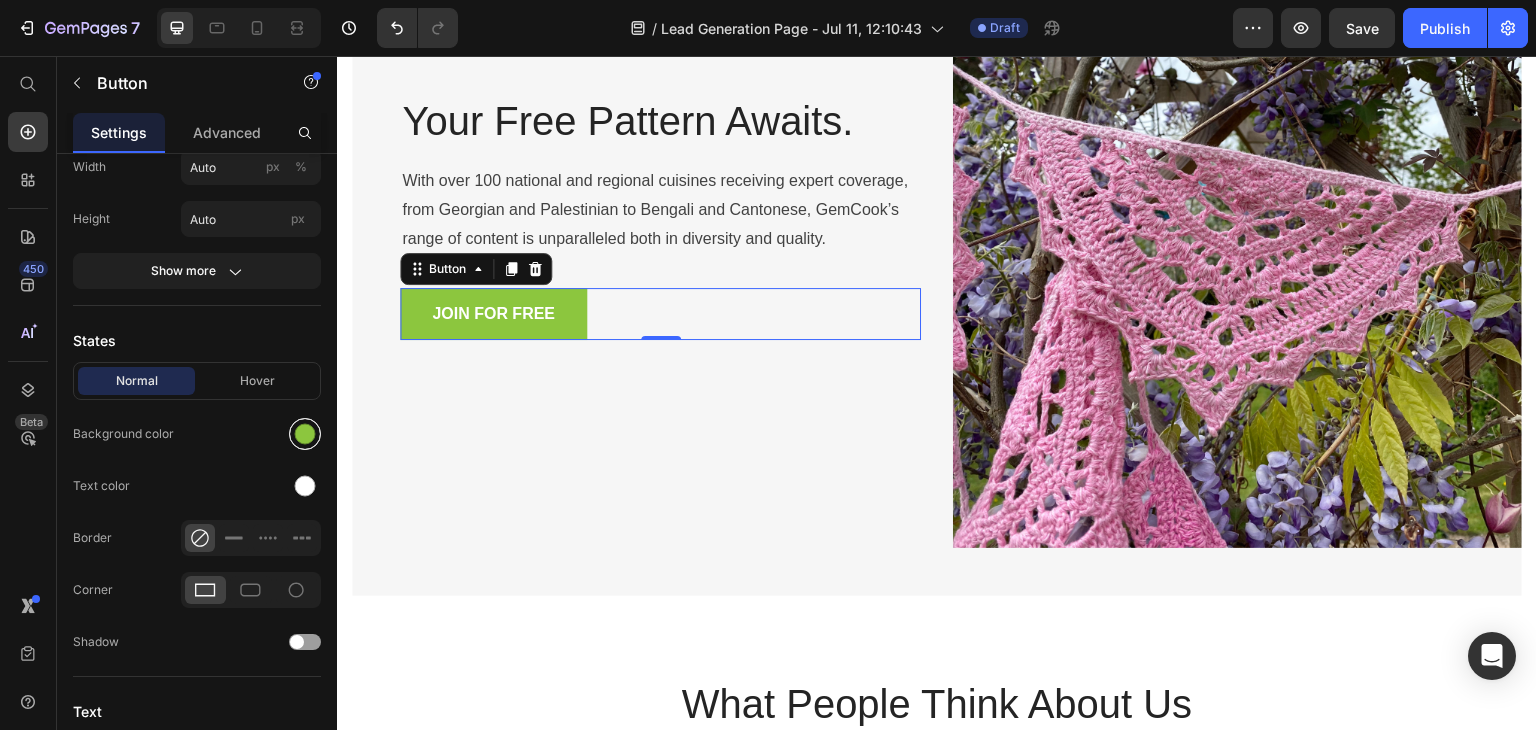 click at bounding box center [305, 434] 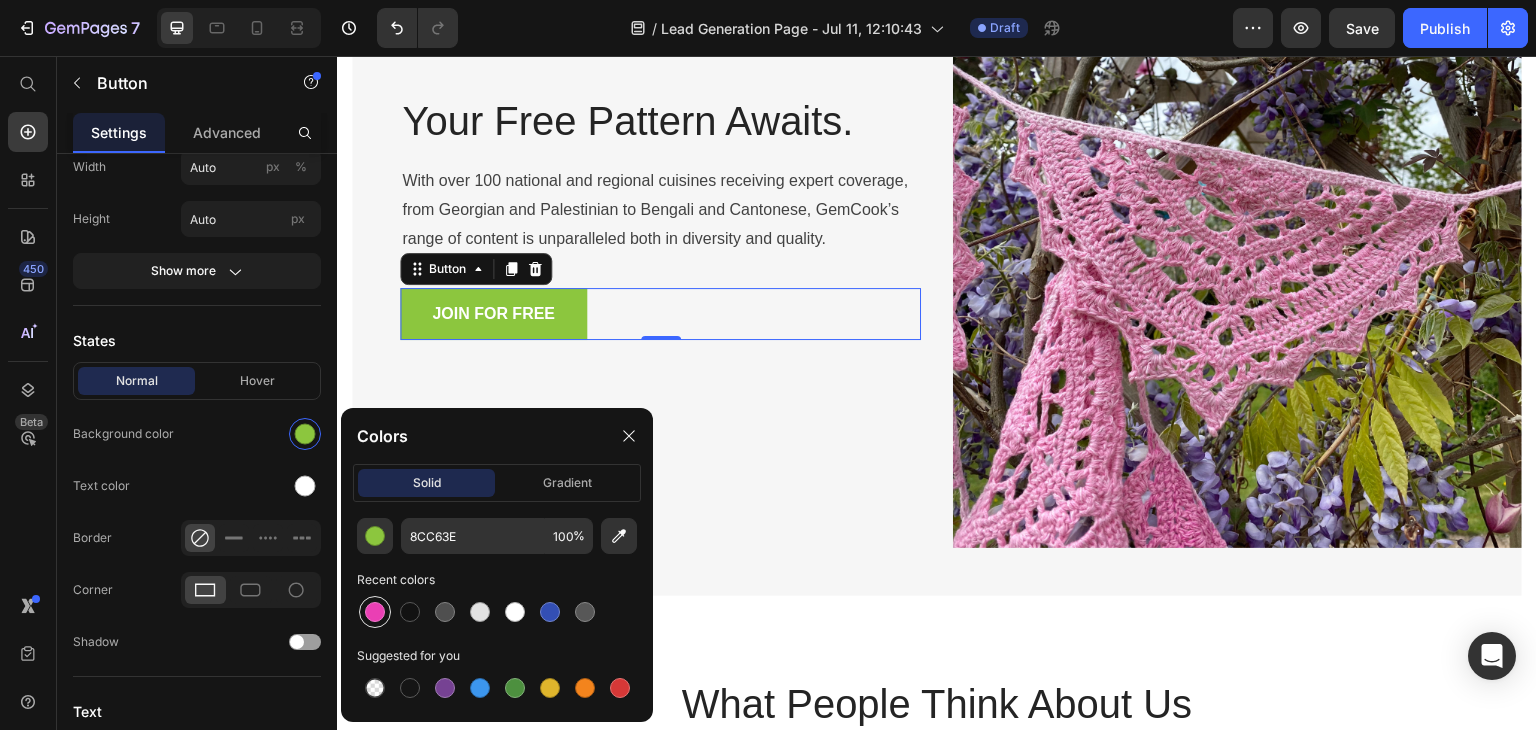 click at bounding box center (375, 612) 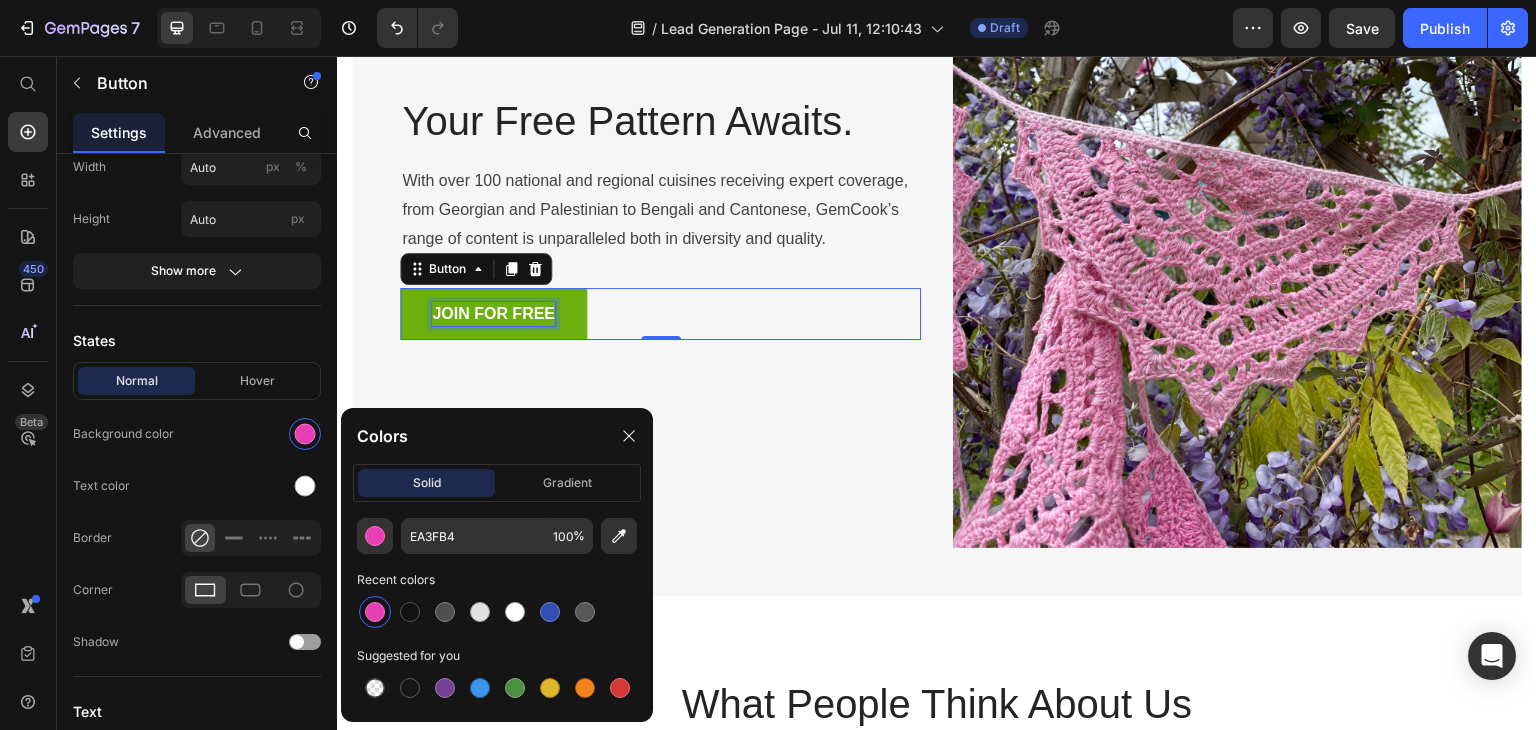 scroll, scrollTop: 1396, scrollLeft: 0, axis: vertical 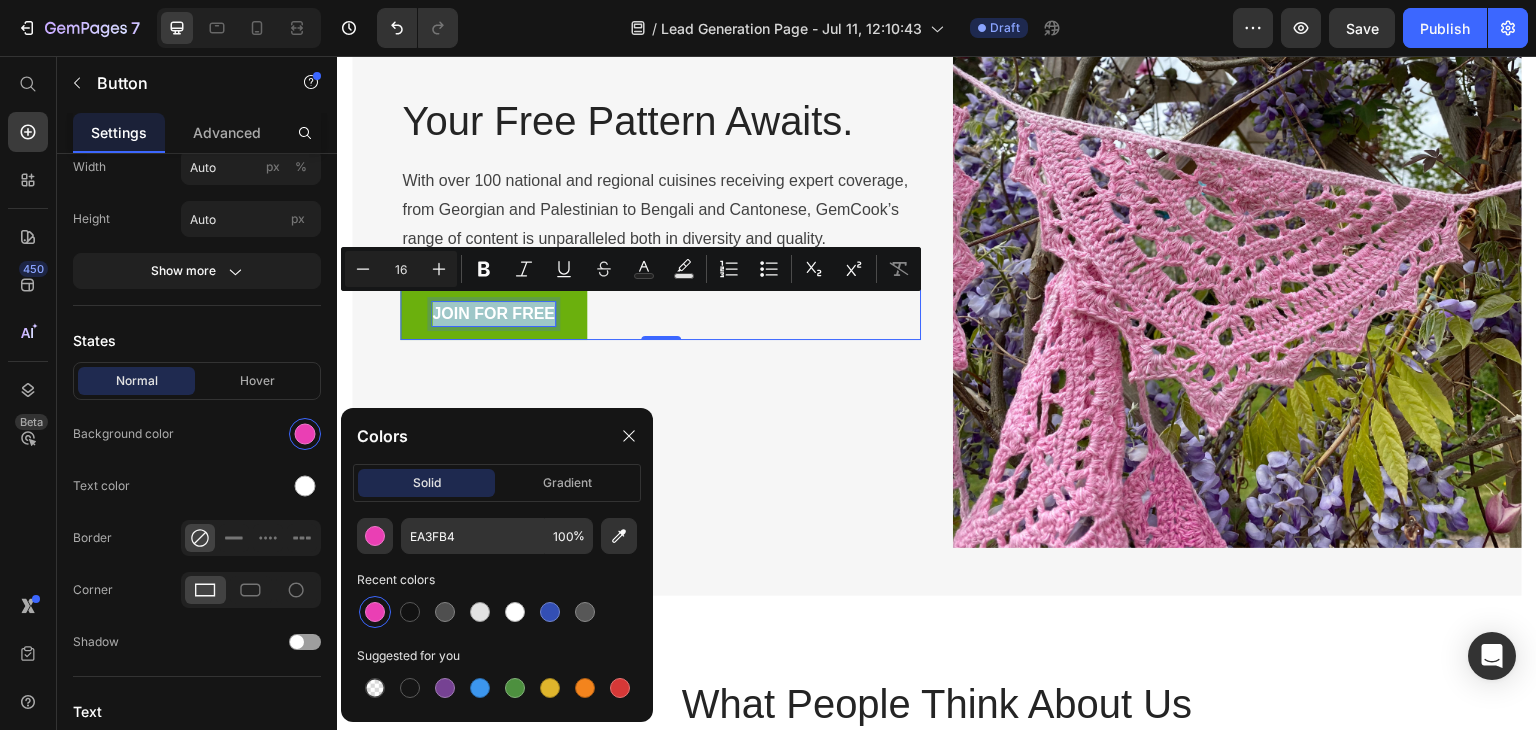 drag, startPoint x: 550, startPoint y: 312, endPoint x: 433, endPoint y: 311, distance: 117.00427 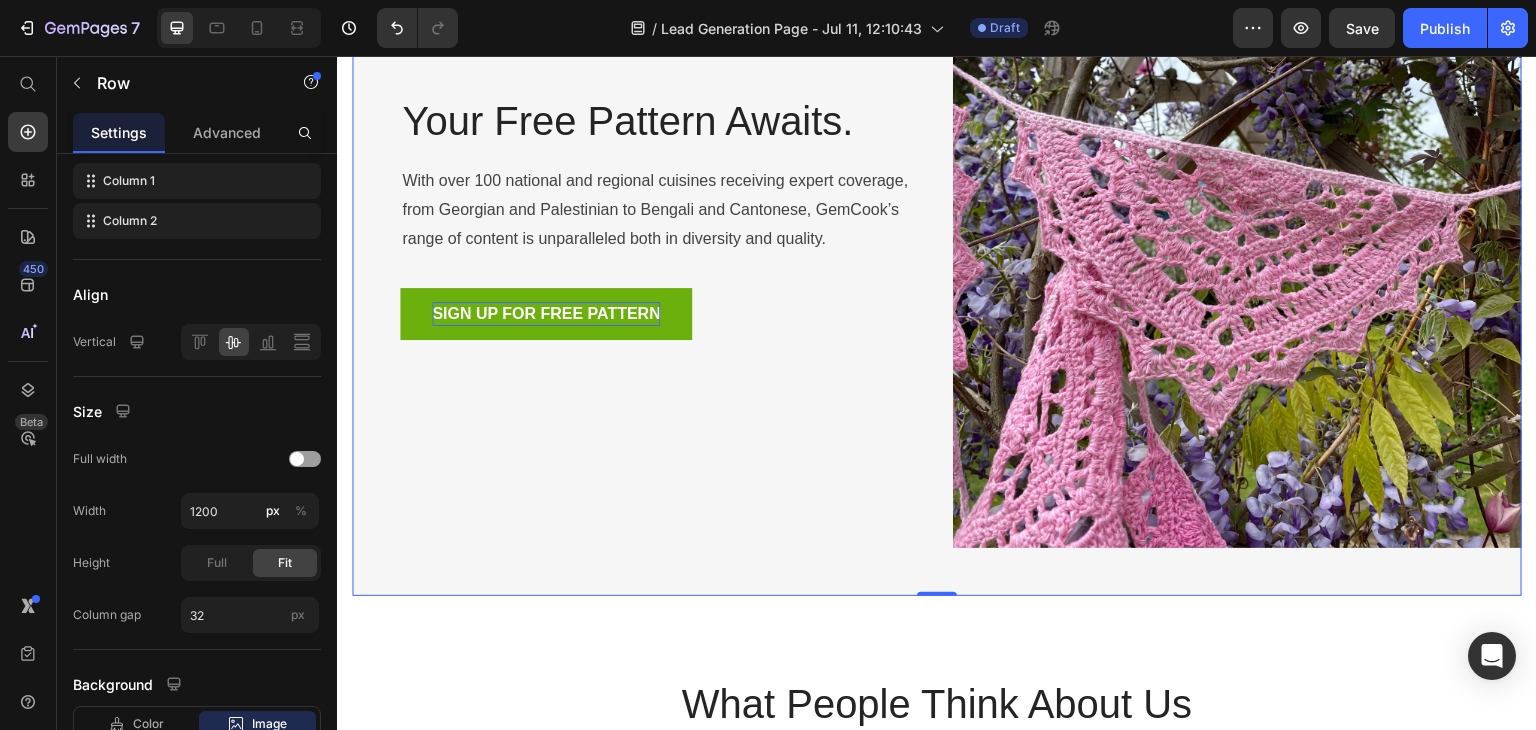 scroll, scrollTop: 0, scrollLeft: 0, axis: both 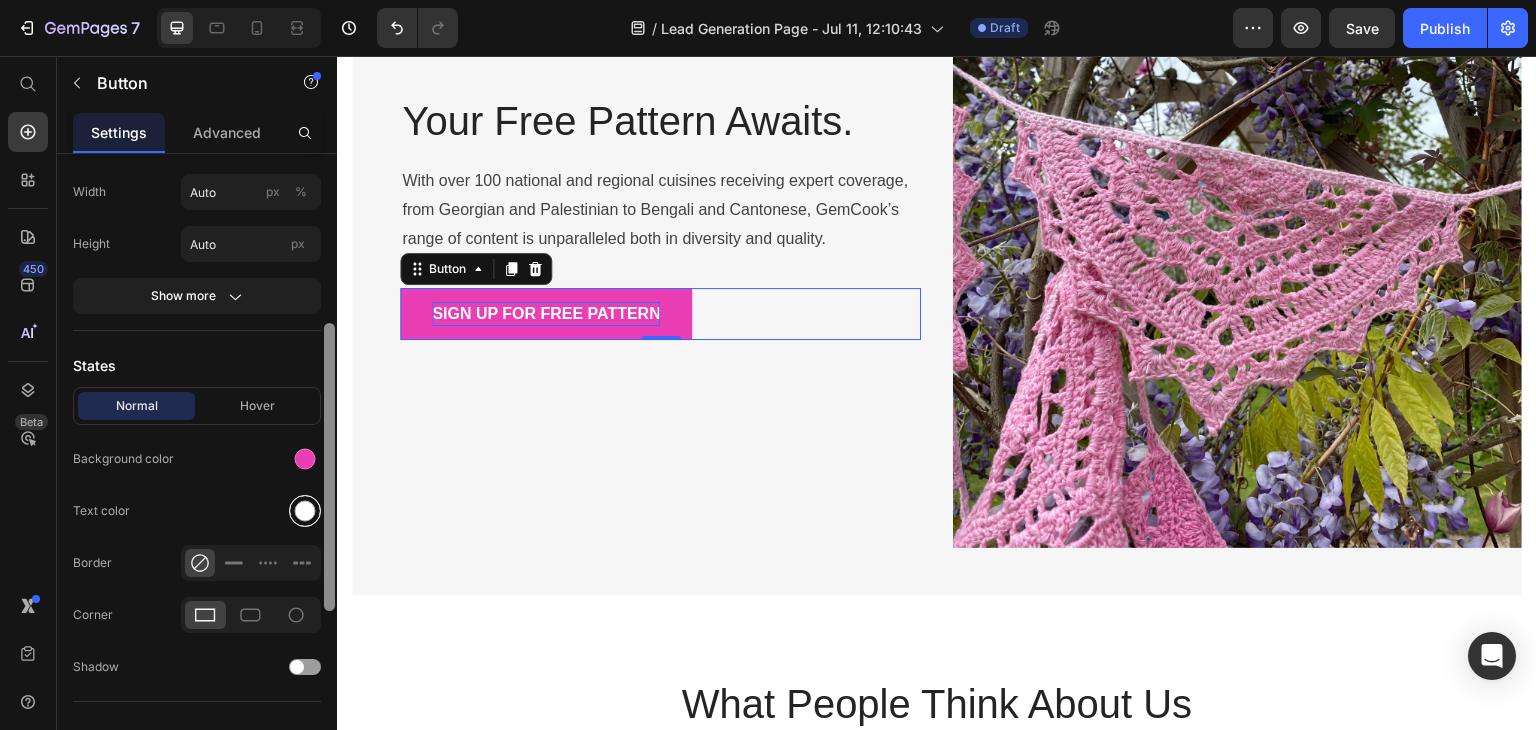 drag, startPoint x: 327, startPoint y: 352, endPoint x: 320, endPoint y: 498, distance: 146.16771 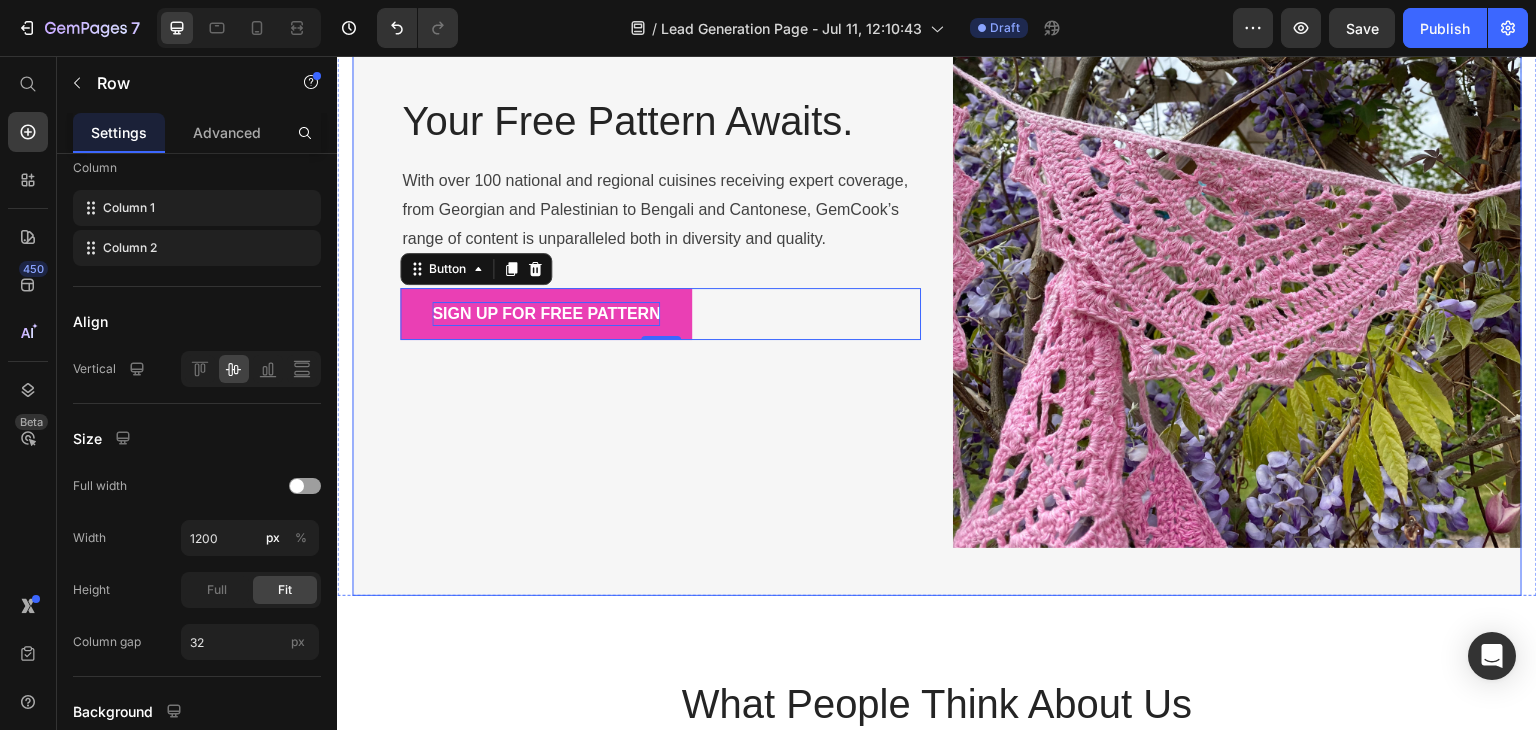 scroll, scrollTop: 0, scrollLeft: 0, axis: both 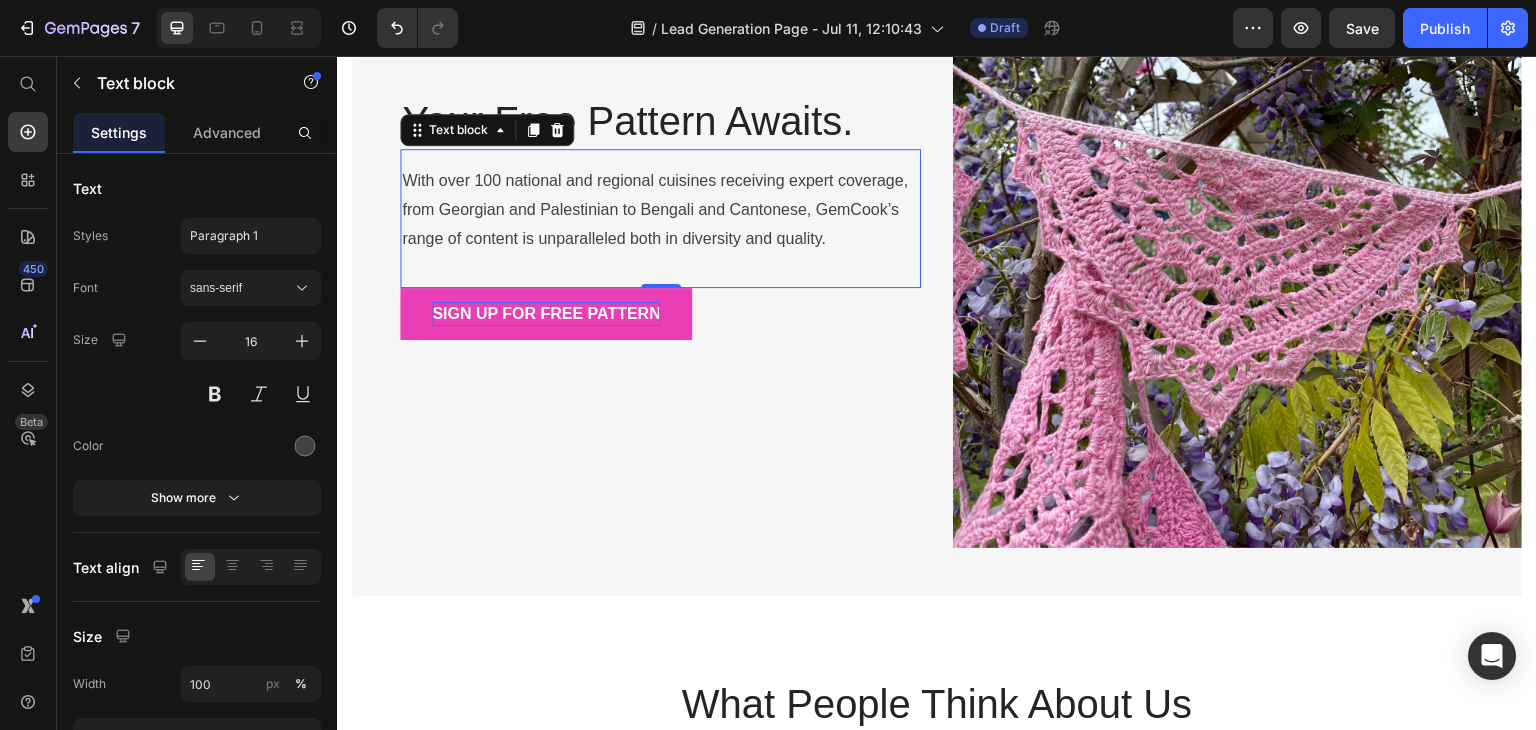 click on "With over 100 national and regional cuisines receiving expert coverage, from Georgian and Palestinian to Bengali and Cantonese, GemCook’s range of content is unparalleled both in diversity and quality." at bounding box center [660, 210] 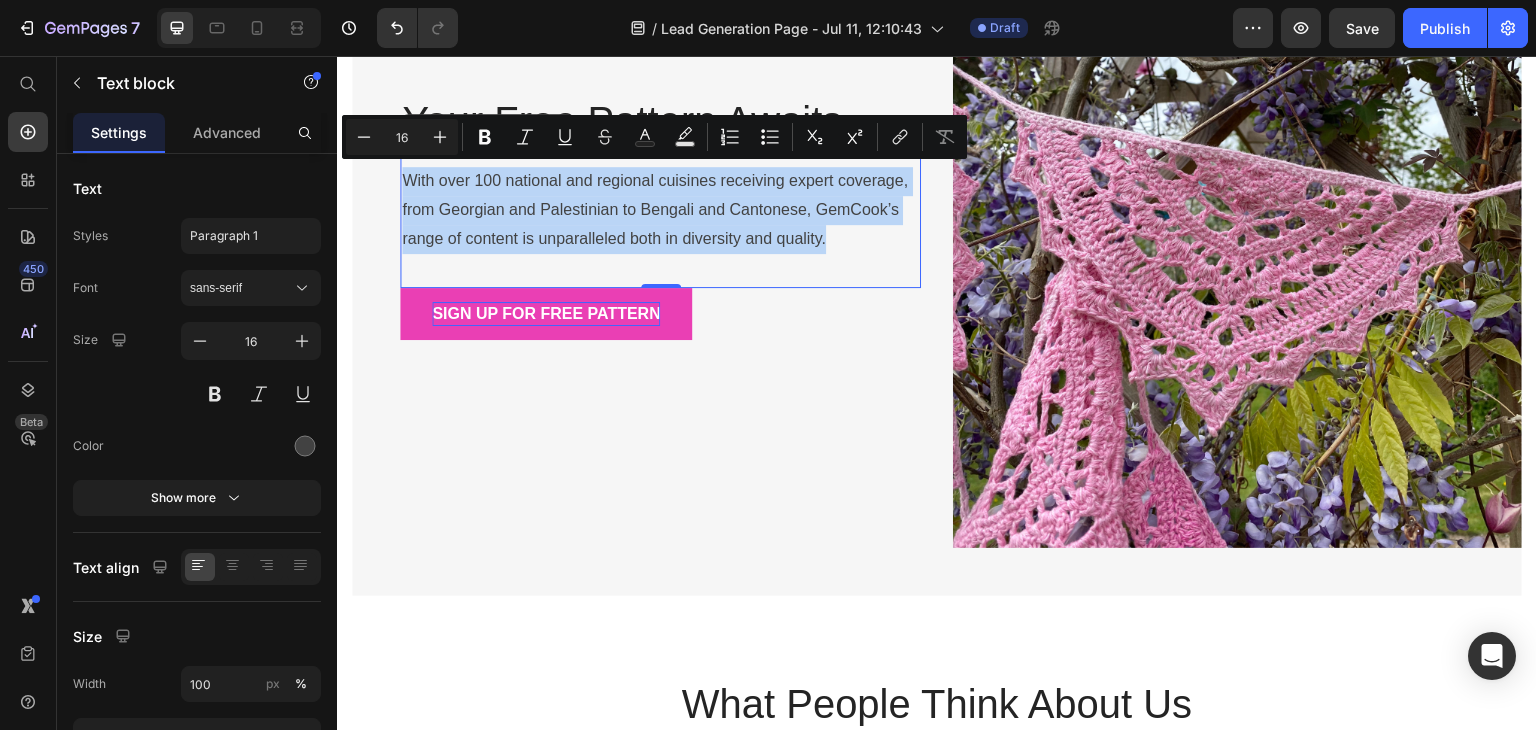 drag, startPoint x: 826, startPoint y: 237, endPoint x: 408, endPoint y: 184, distance: 421.34665 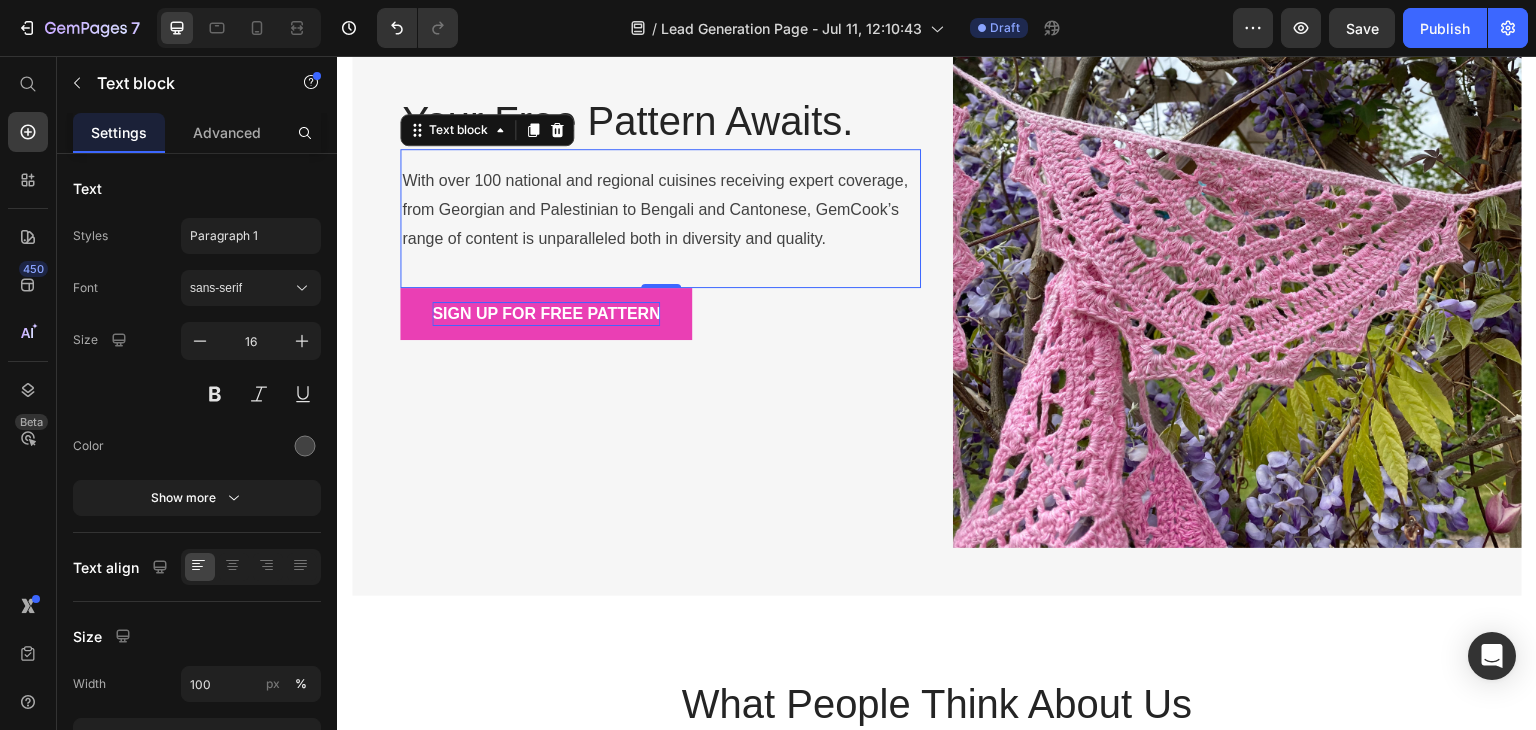 scroll, scrollTop: 1381, scrollLeft: 0, axis: vertical 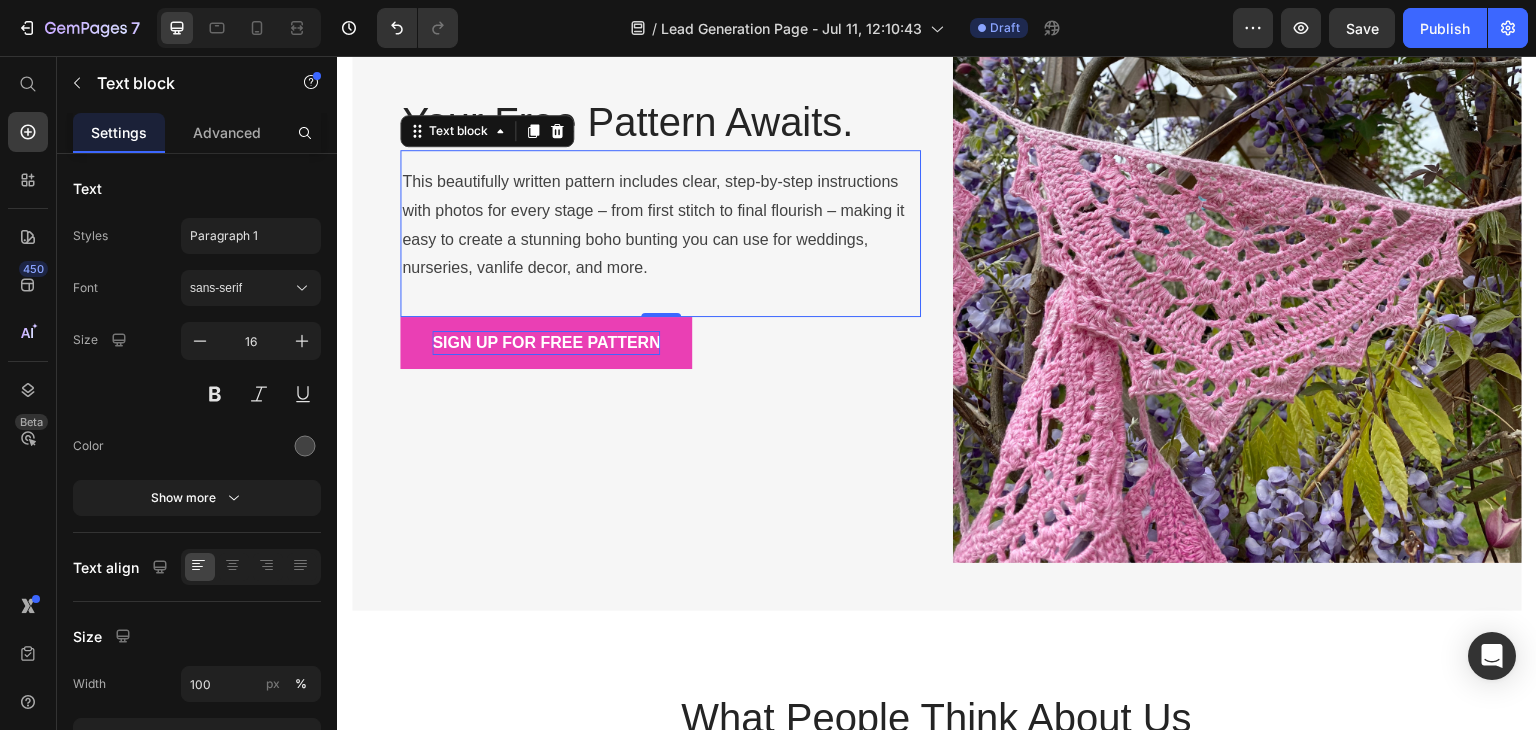 click on "This beautifully written pattern includes clear, step-by-step instructions with photos for every stage – from first stitch to final flourish – making it easy to create a stunning boho bunting you can use for weddings, nurseries, vanlife decor, and more." at bounding box center [660, 225] 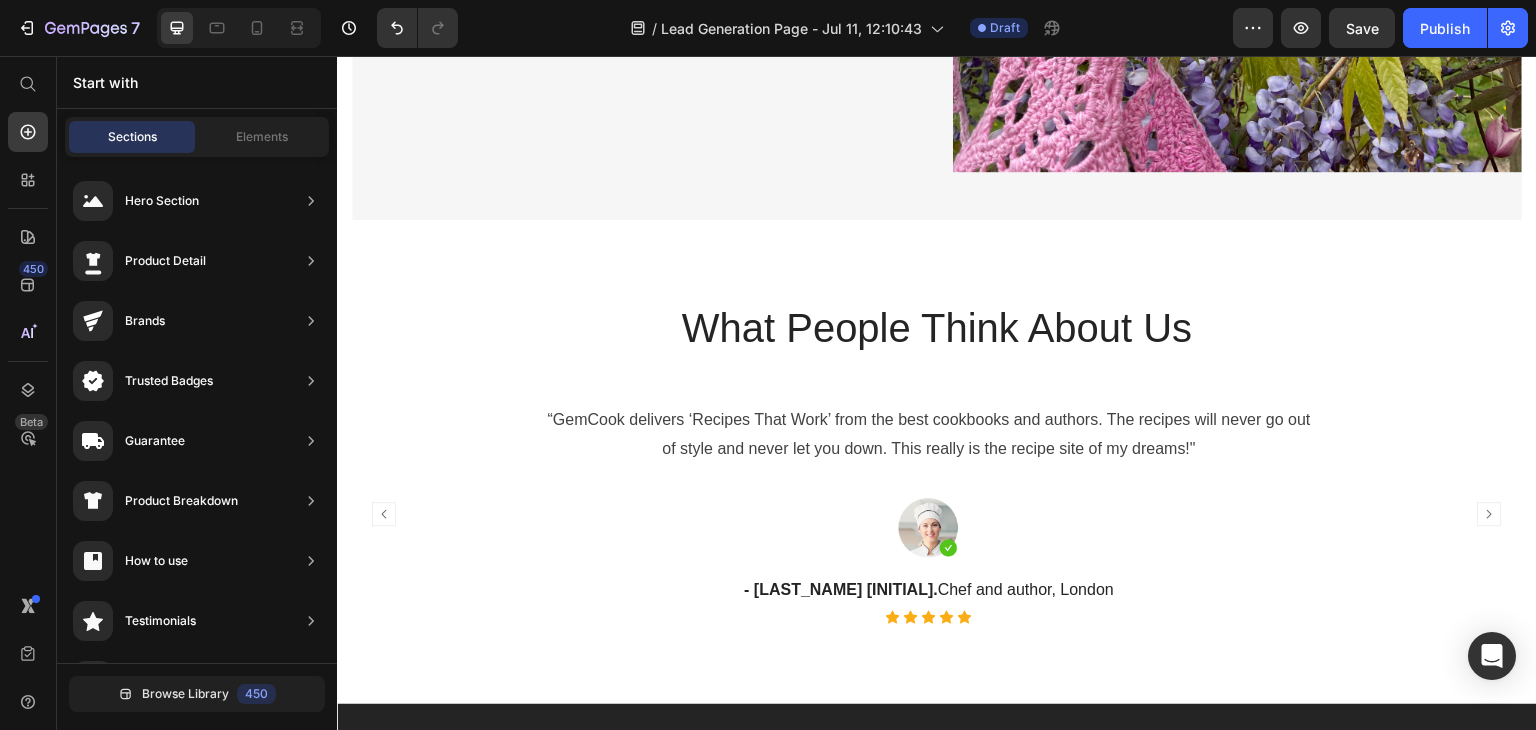 scroll, scrollTop: 1802, scrollLeft: 0, axis: vertical 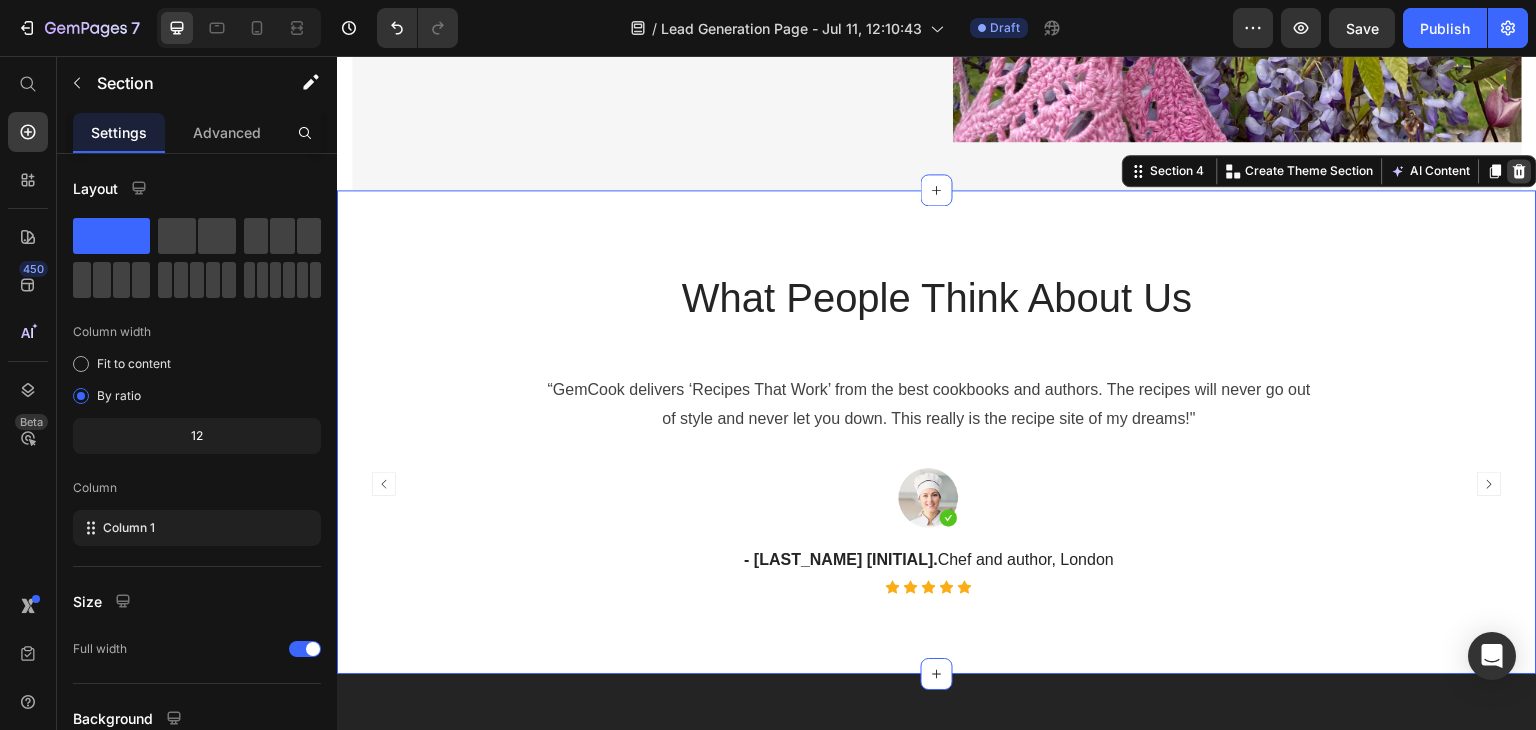 click 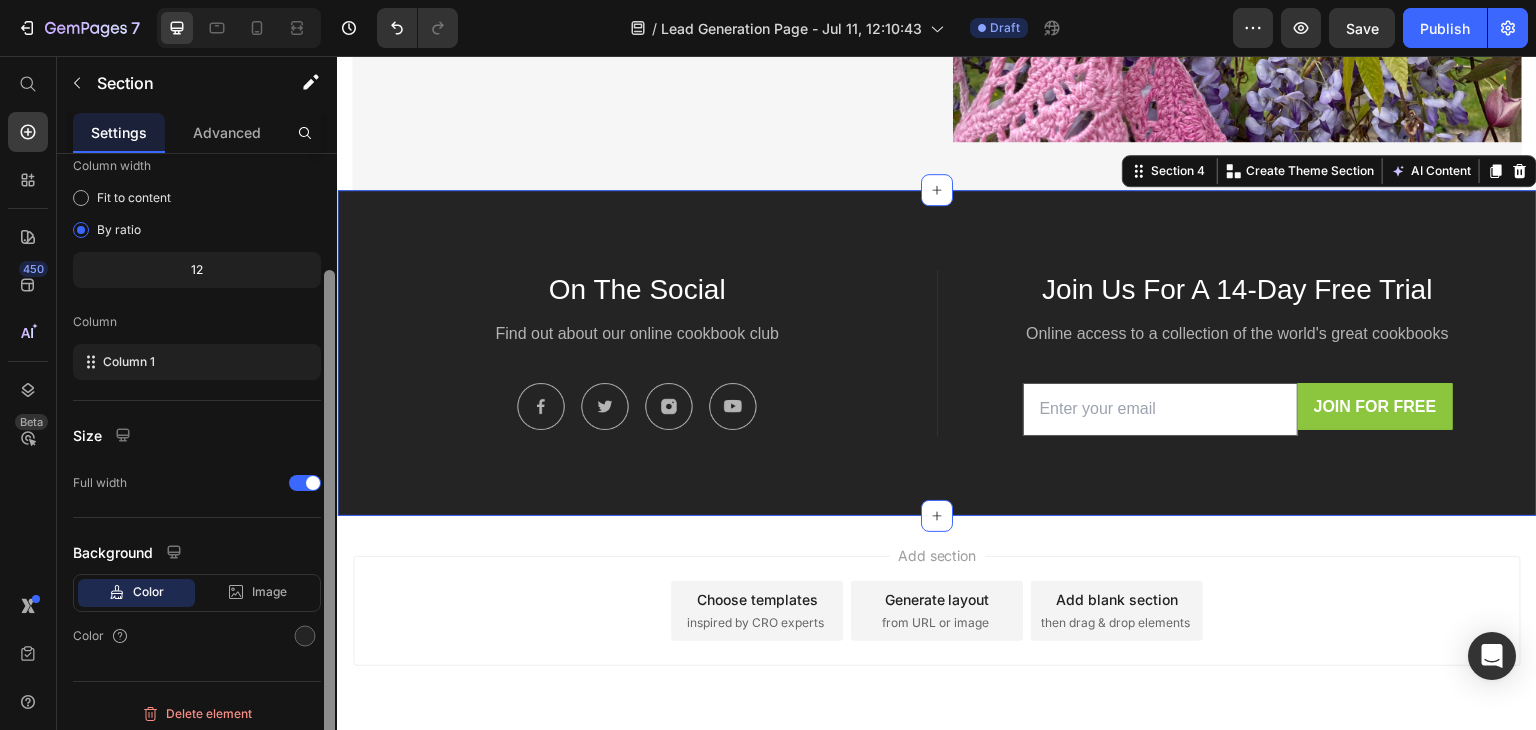 scroll, scrollTop: 173, scrollLeft: 0, axis: vertical 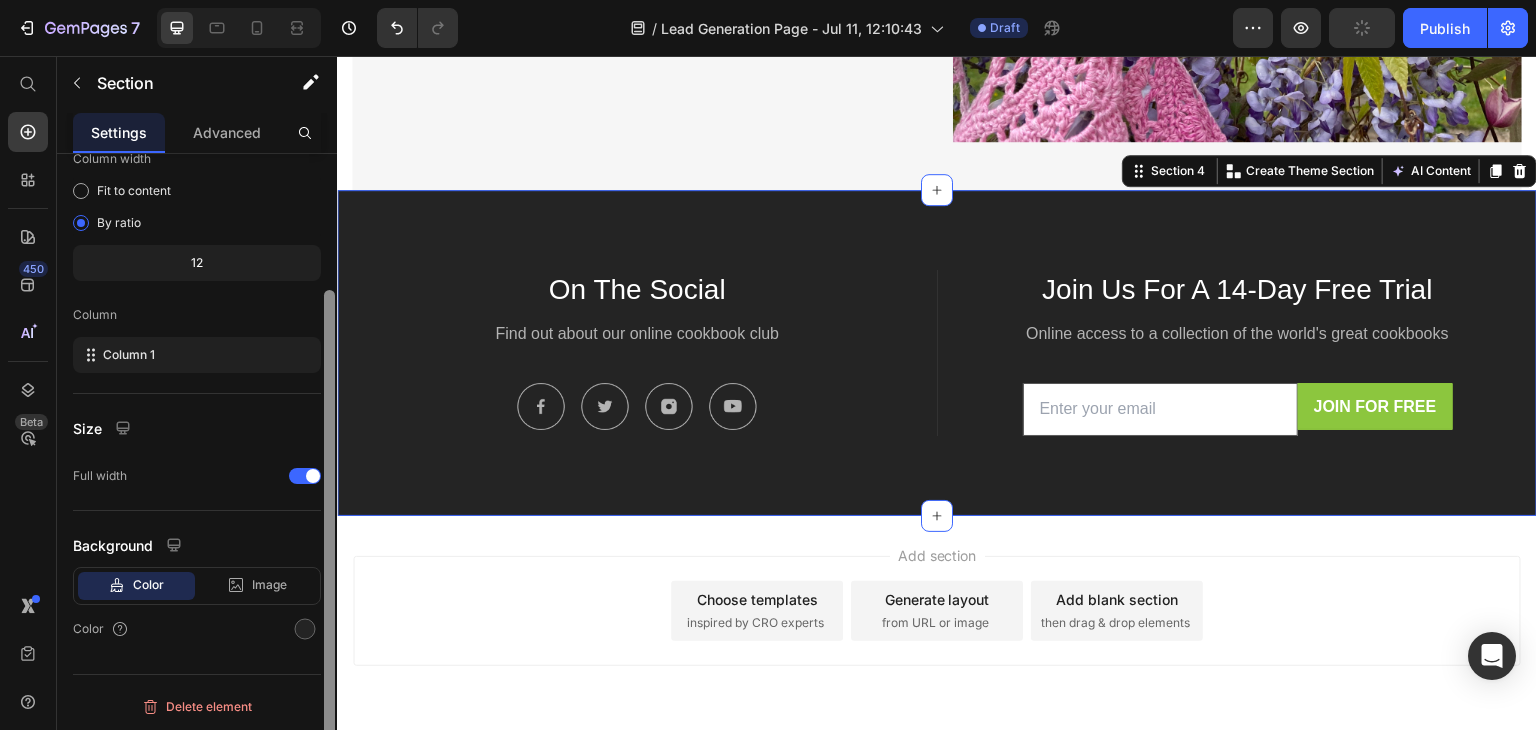 drag, startPoint x: 326, startPoint y: 371, endPoint x: 307, endPoint y: 607, distance: 236.7636 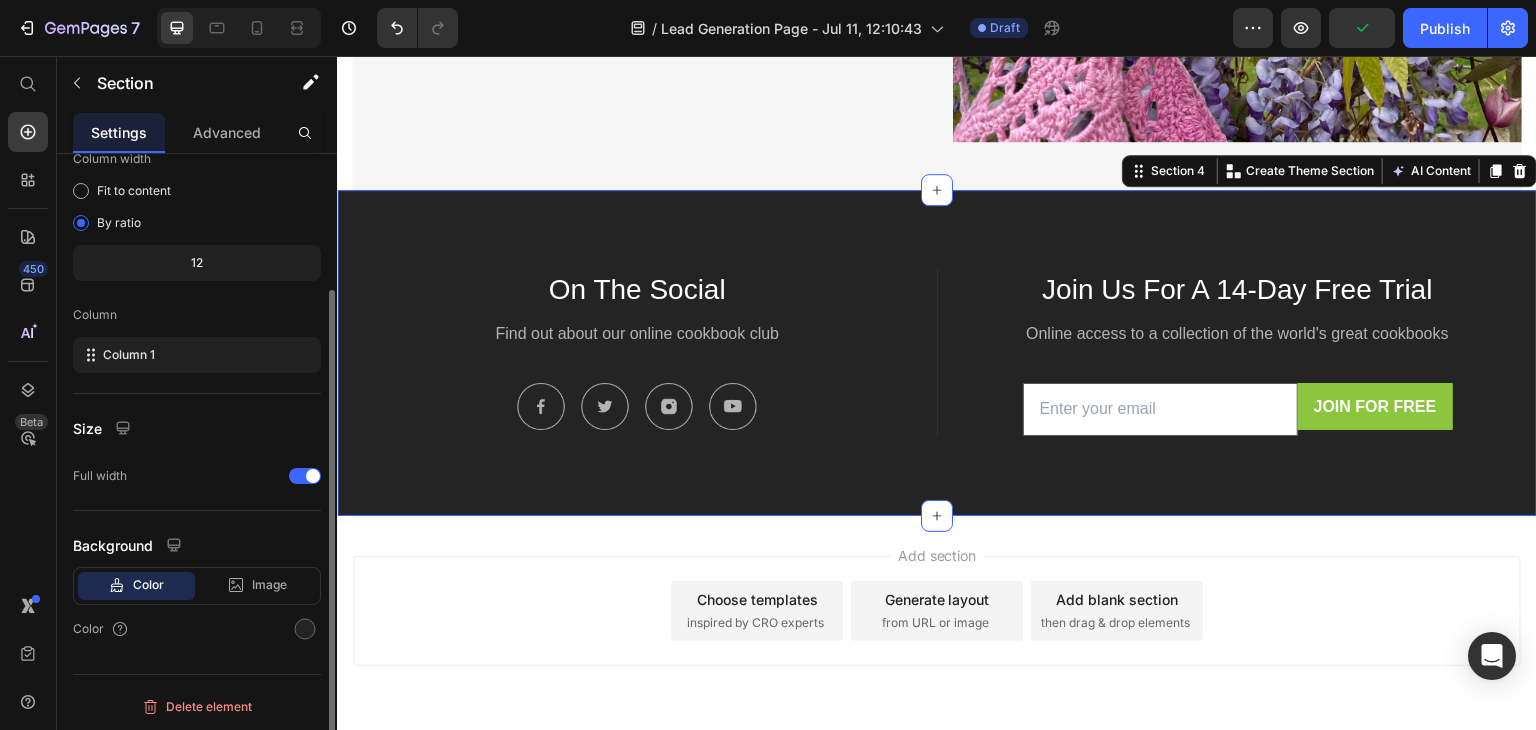 click on "Color" at bounding box center (148, 585) 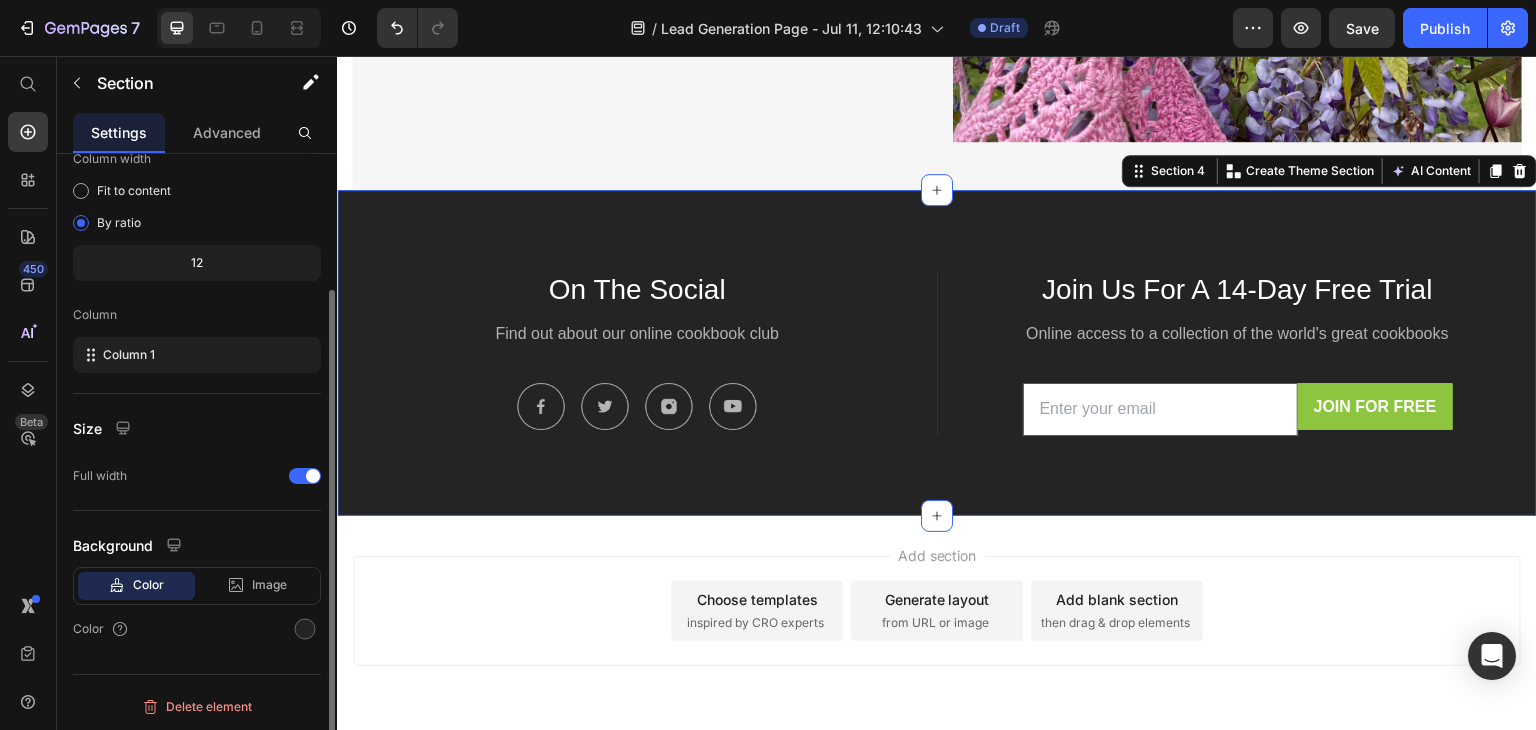 click on "Color" at bounding box center [148, 585] 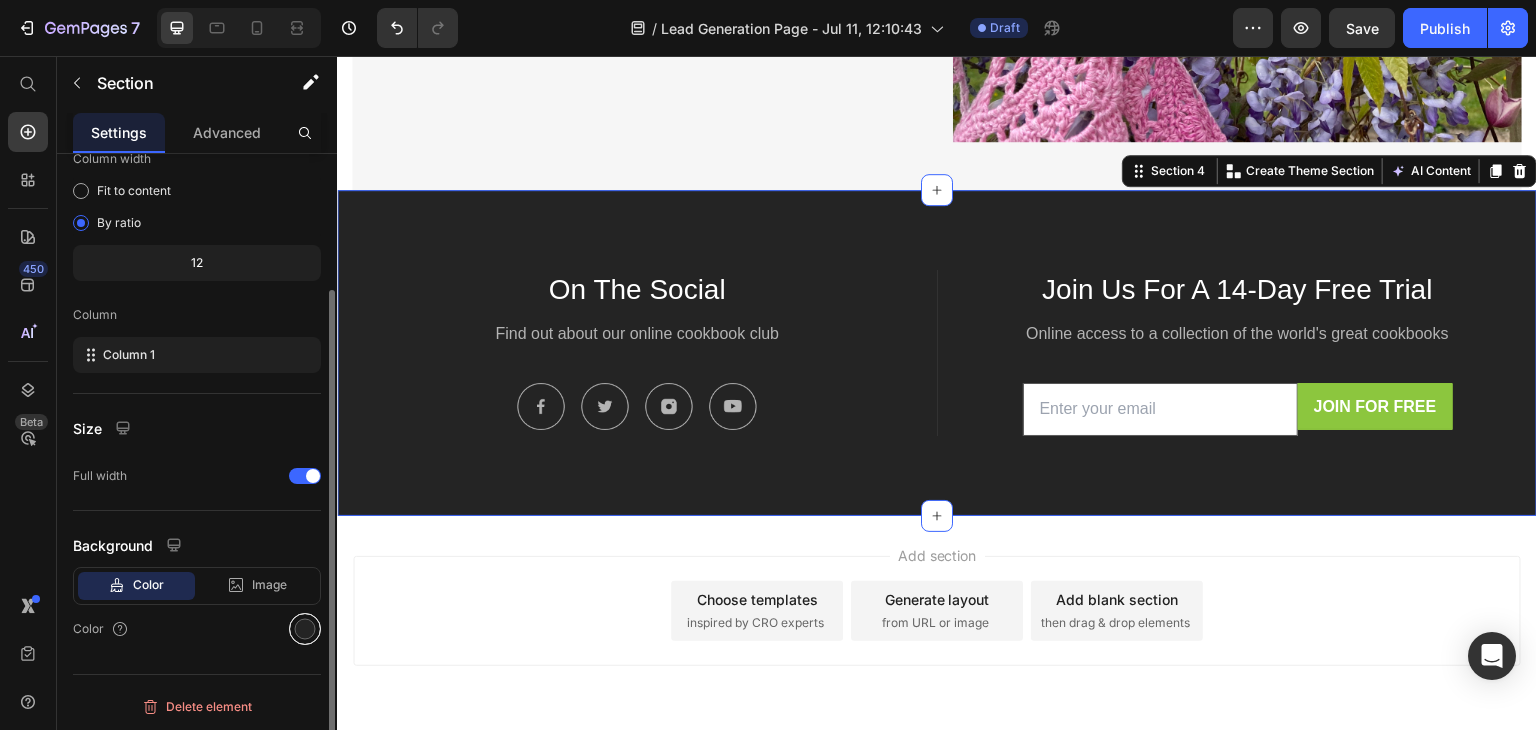 click at bounding box center [305, 629] 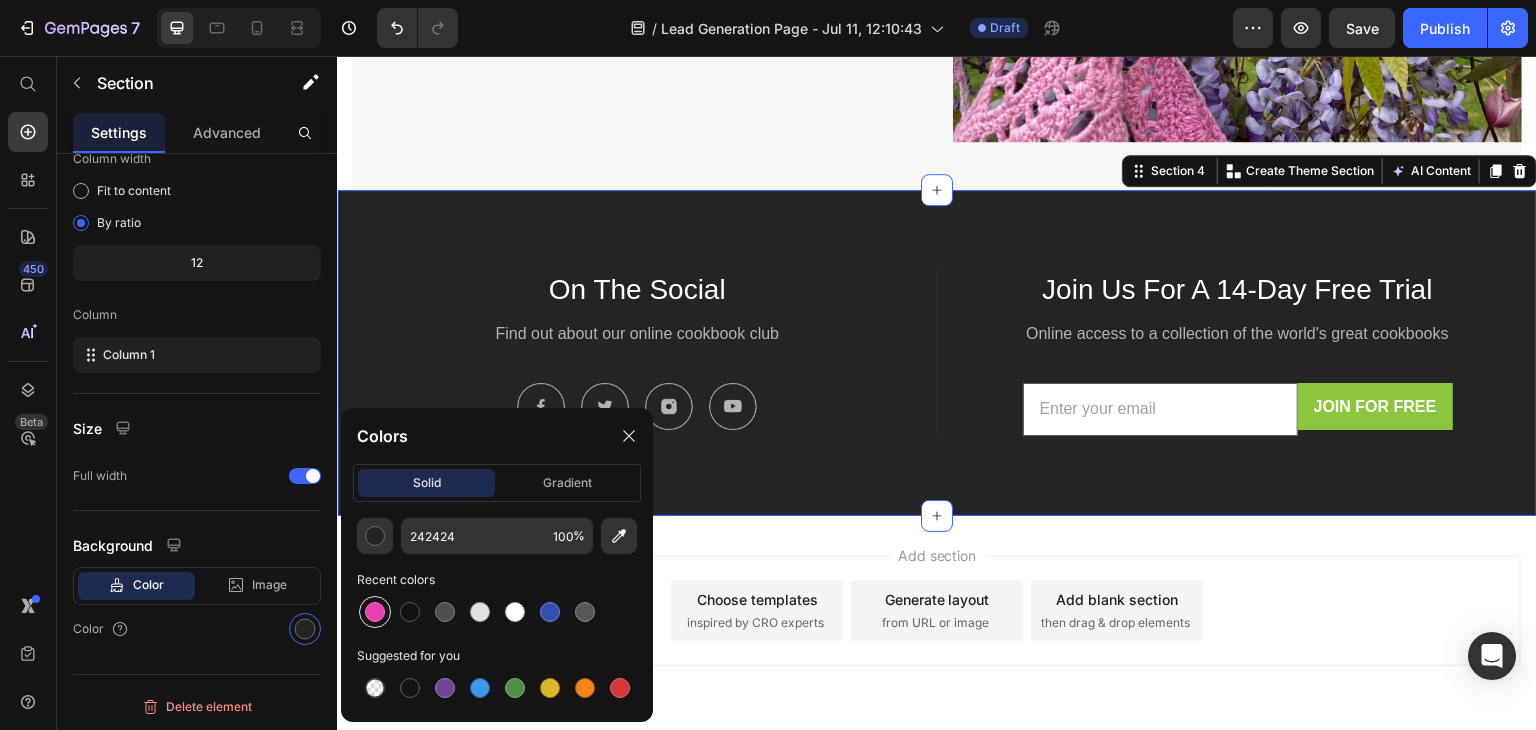 click at bounding box center (375, 612) 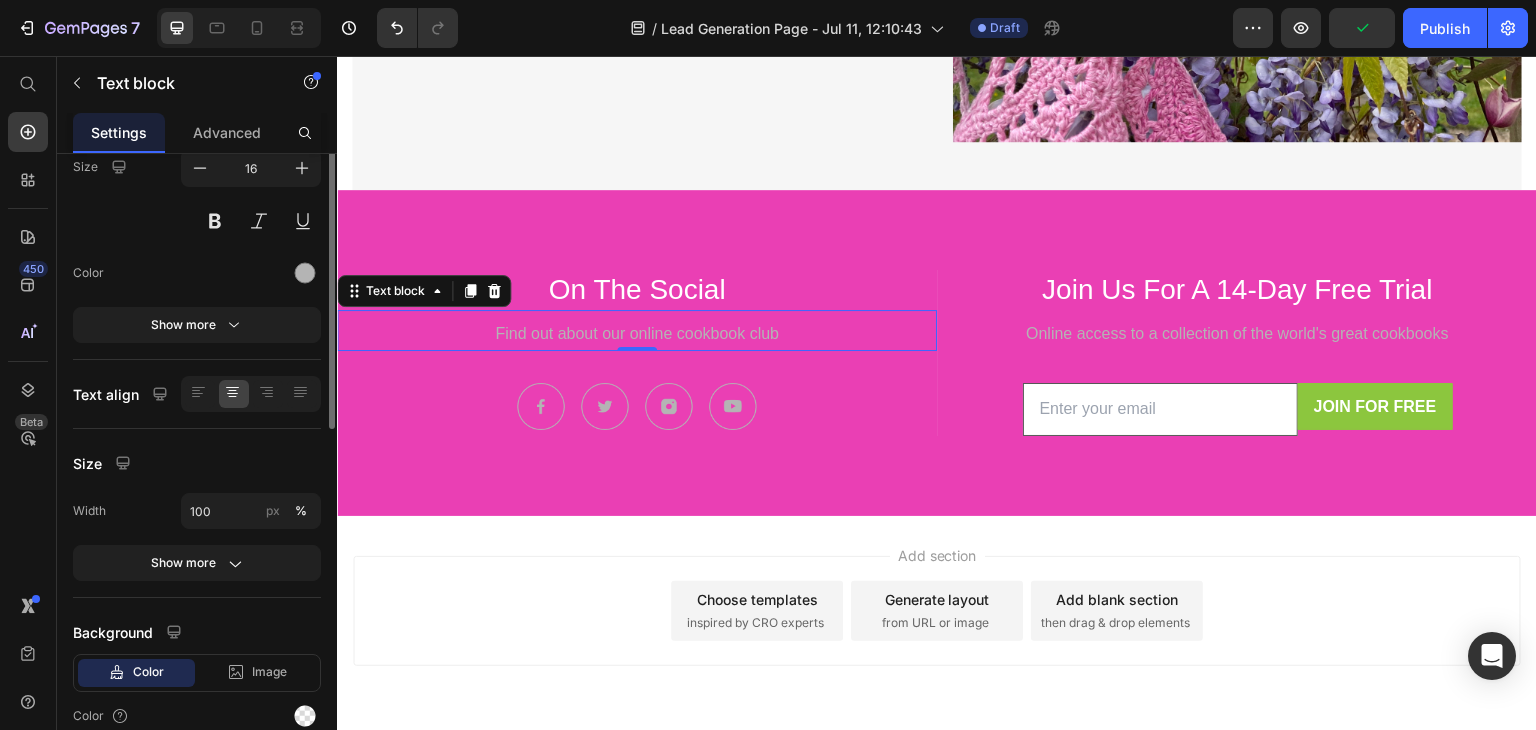 scroll, scrollTop: 0, scrollLeft: 0, axis: both 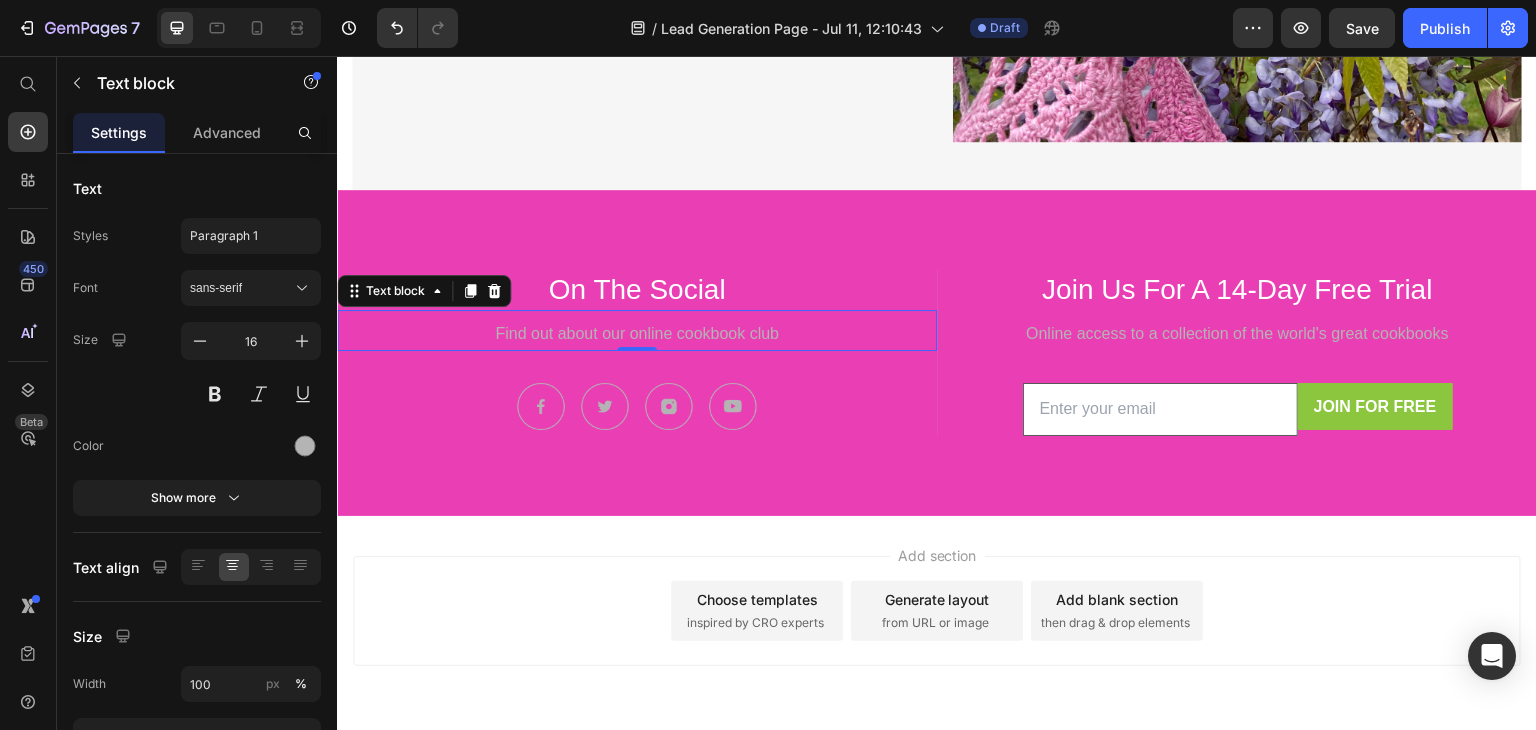 click on "Find out about our online cookbook club" at bounding box center (637, 334) 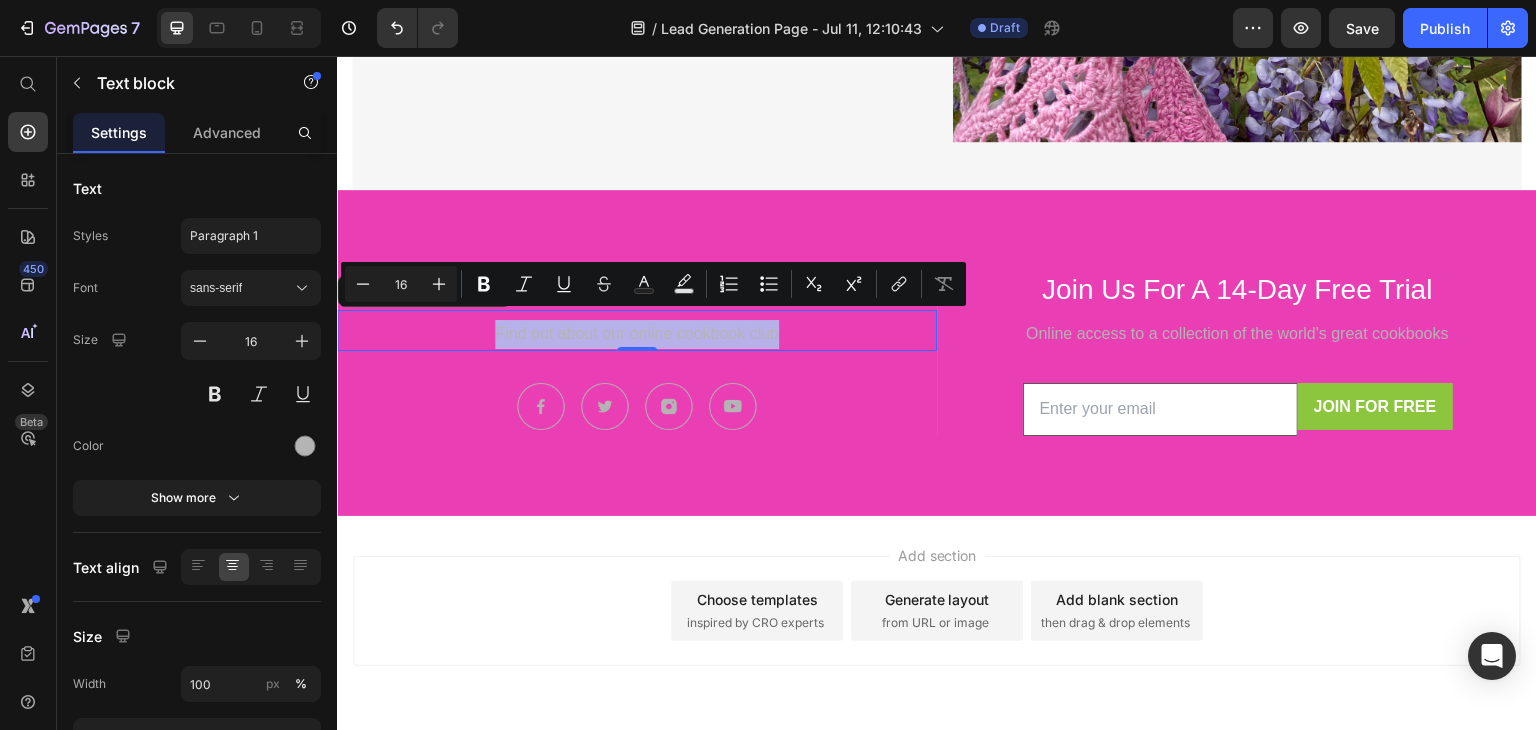 drag, startPoint x: 777, startPoint y: 326, endPoint x: 492, endPoint y: 319, distance: 285.08594 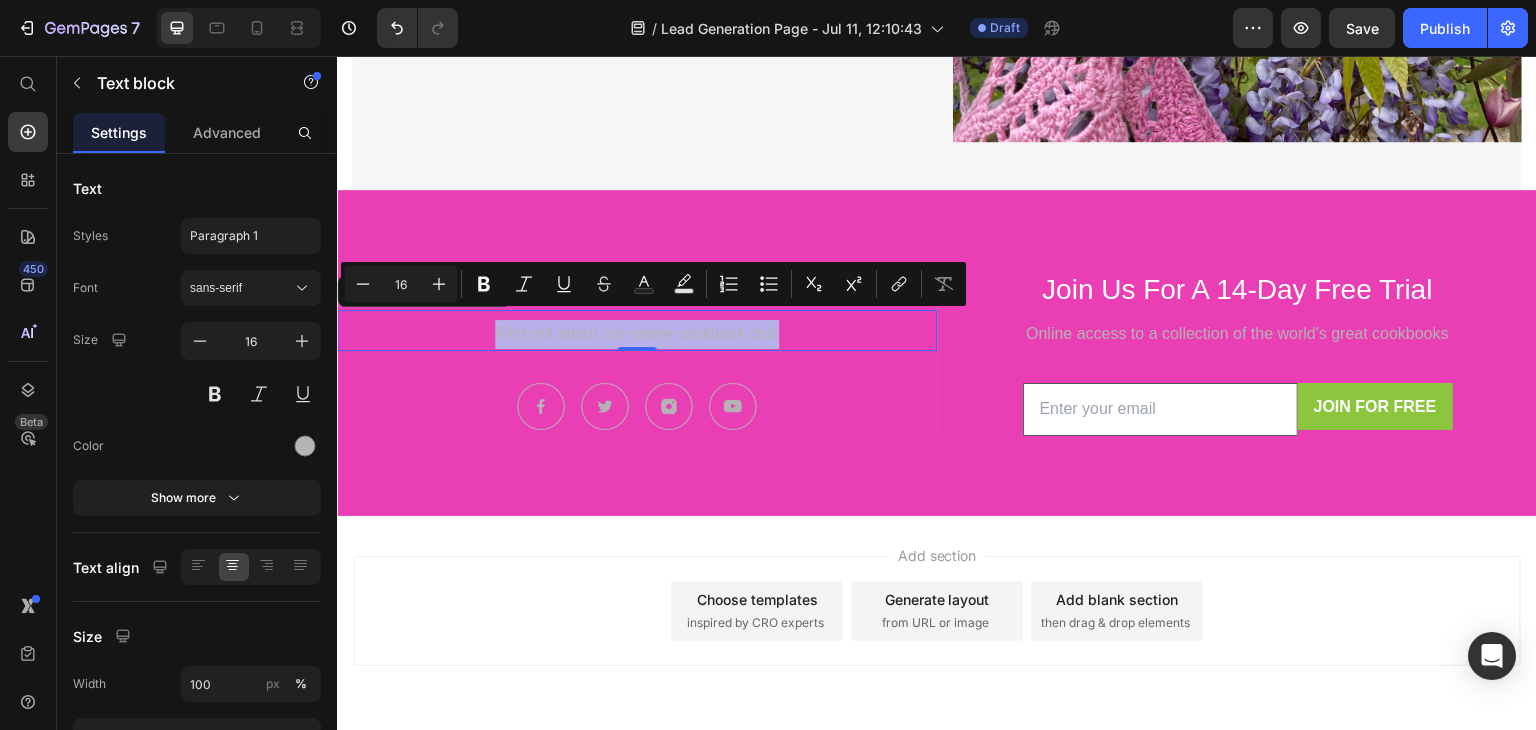 click on "Find out about our online cookbook club" at bounding box center [637, 334] 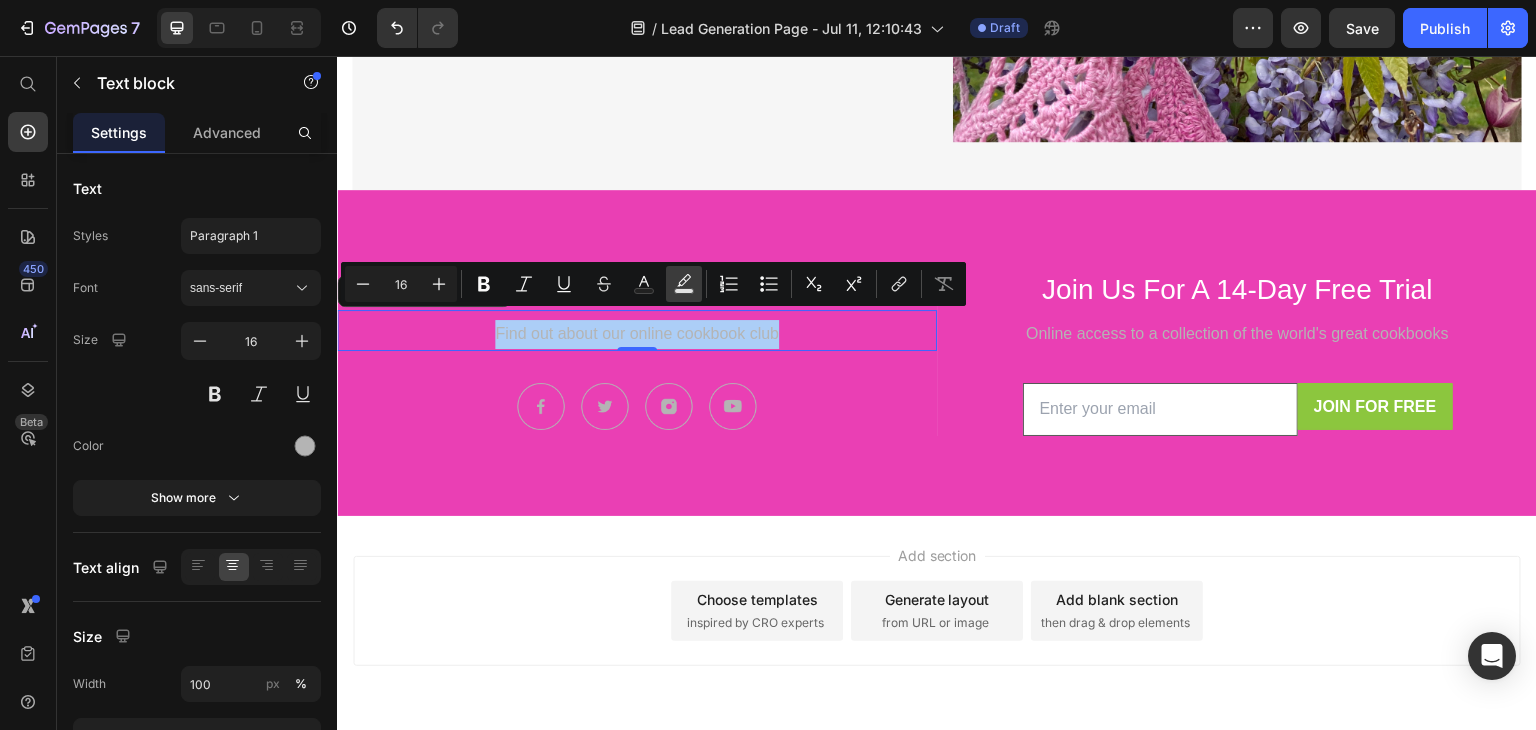 click 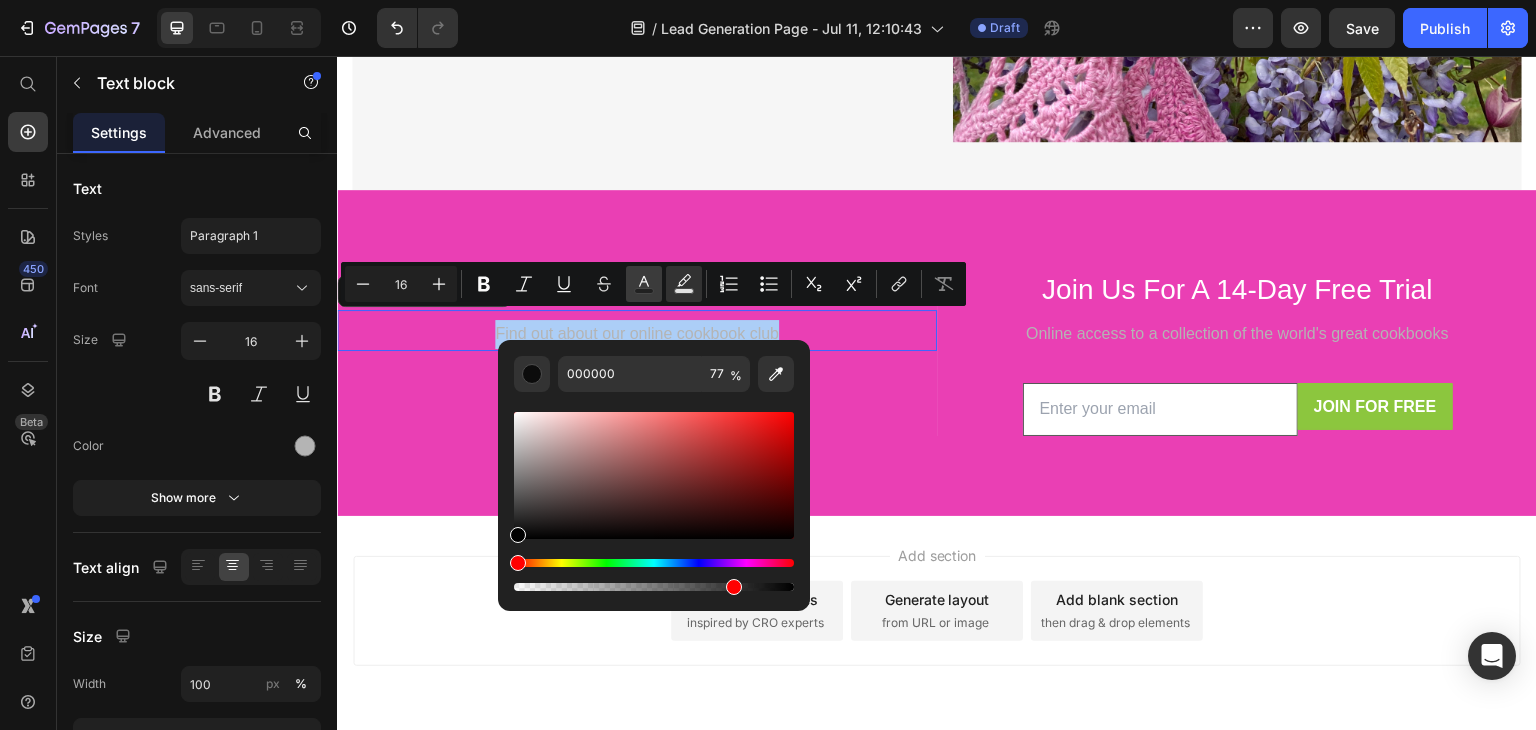 click 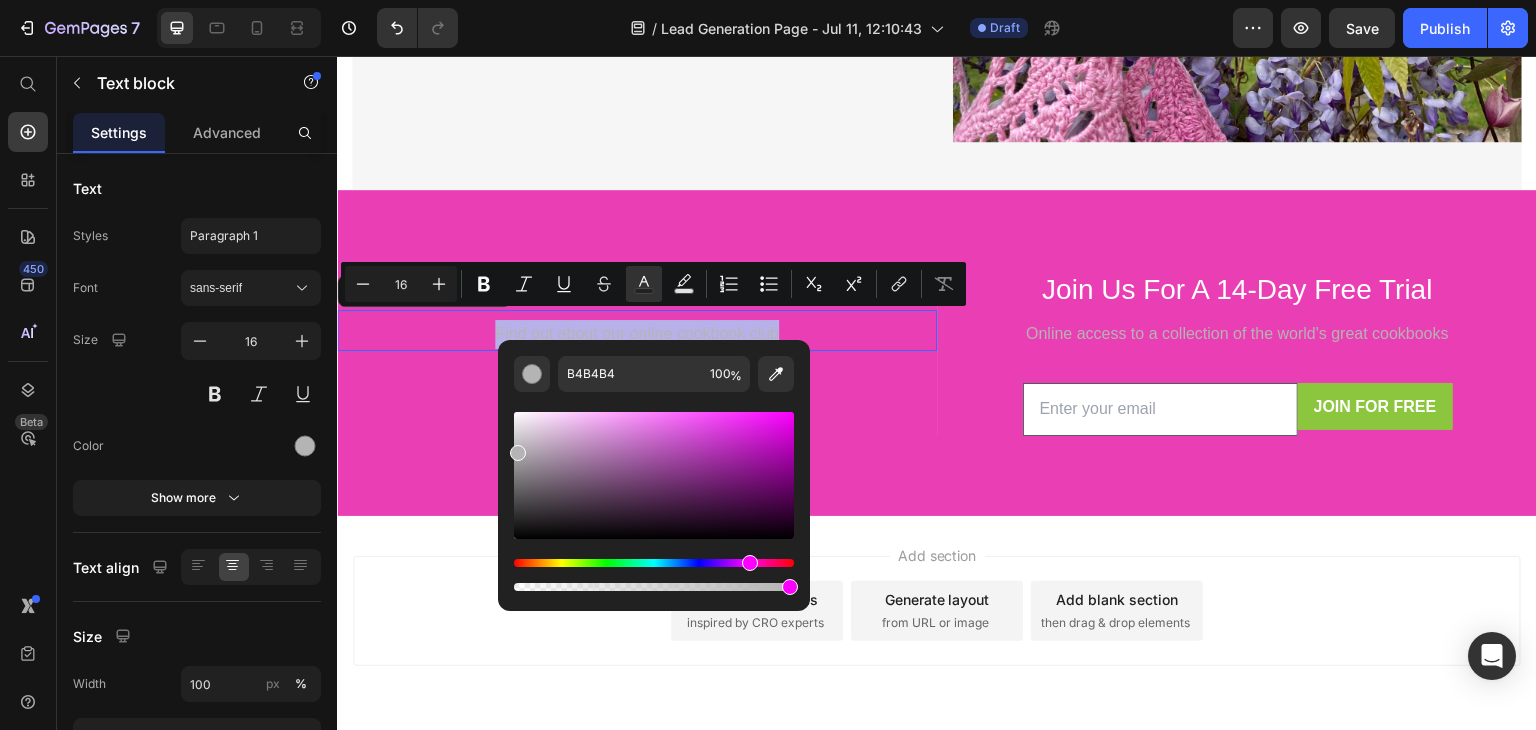 click at bounding box center [654, 563] 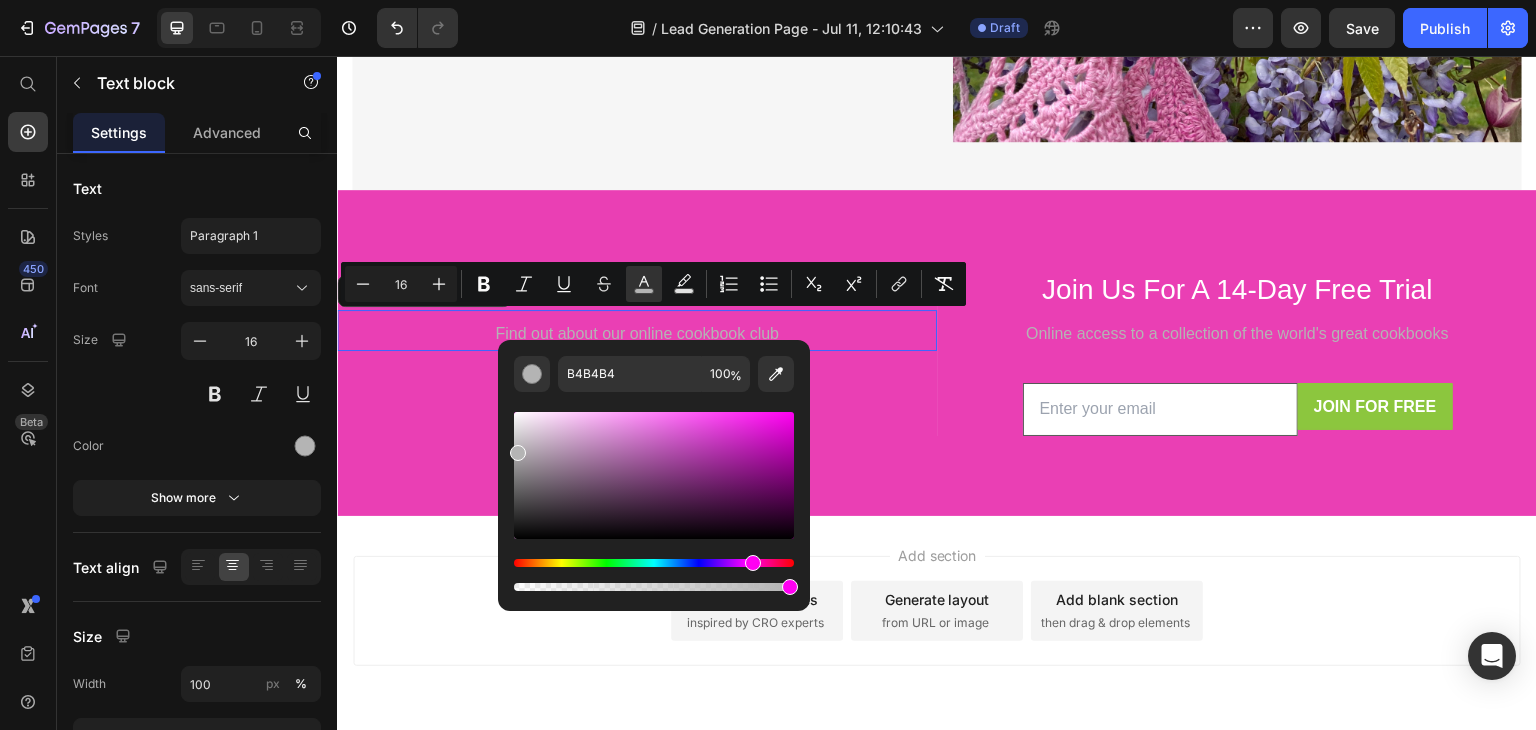 click at bounding box center (654, 563) 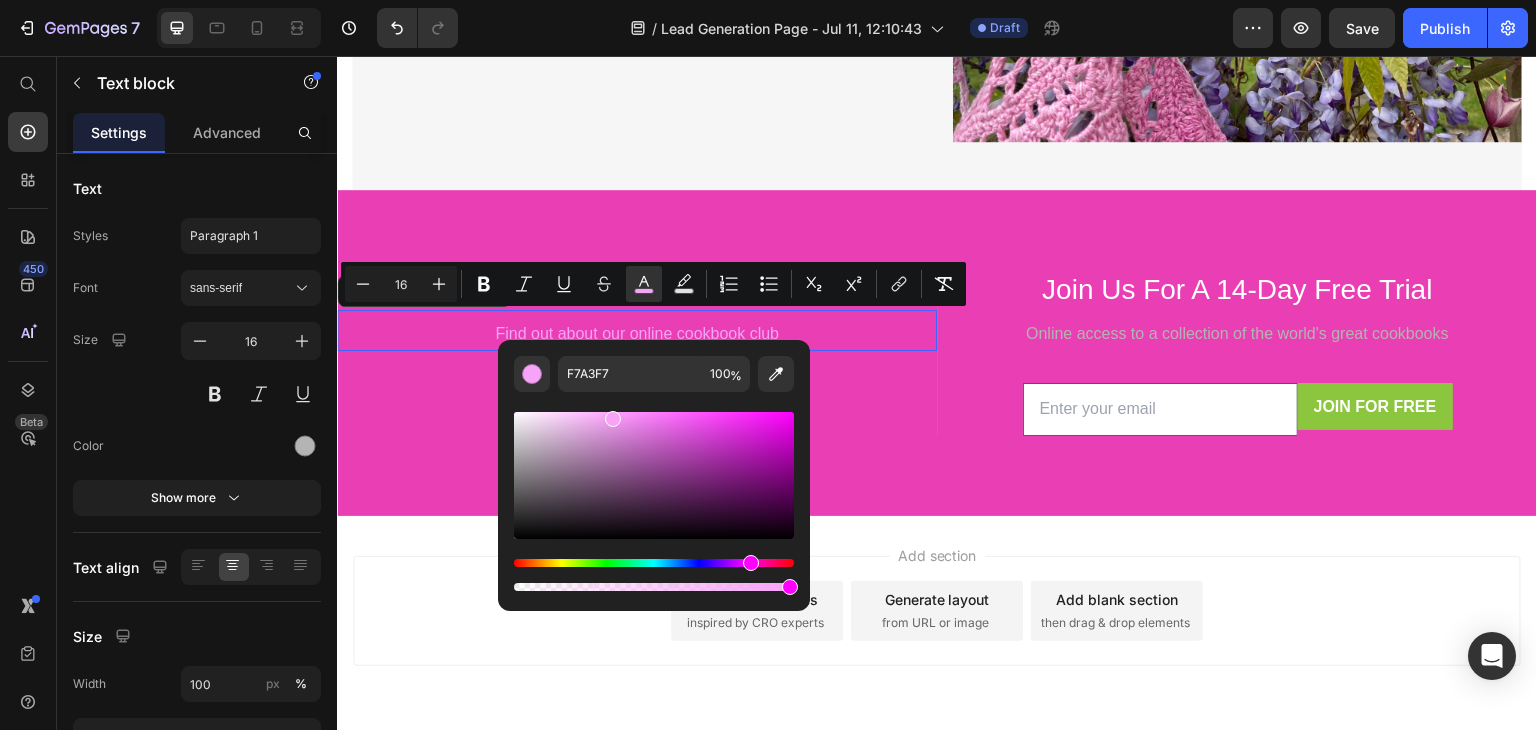 drag, startPoint x: 521, startPoint y: 453, endPoint x: 609, endPoint y: 415, distance: 95.85406 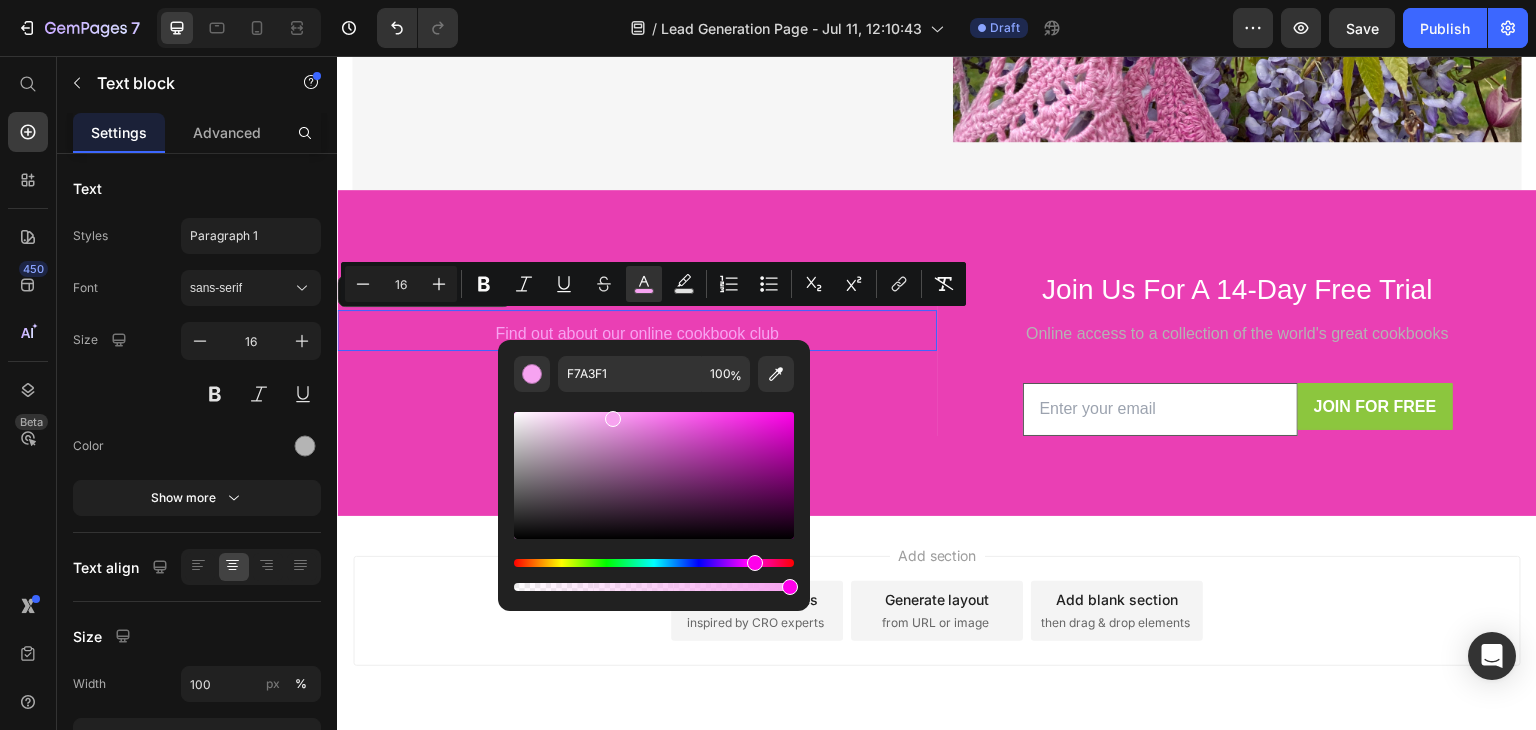 click at bounding box center (755, 563) 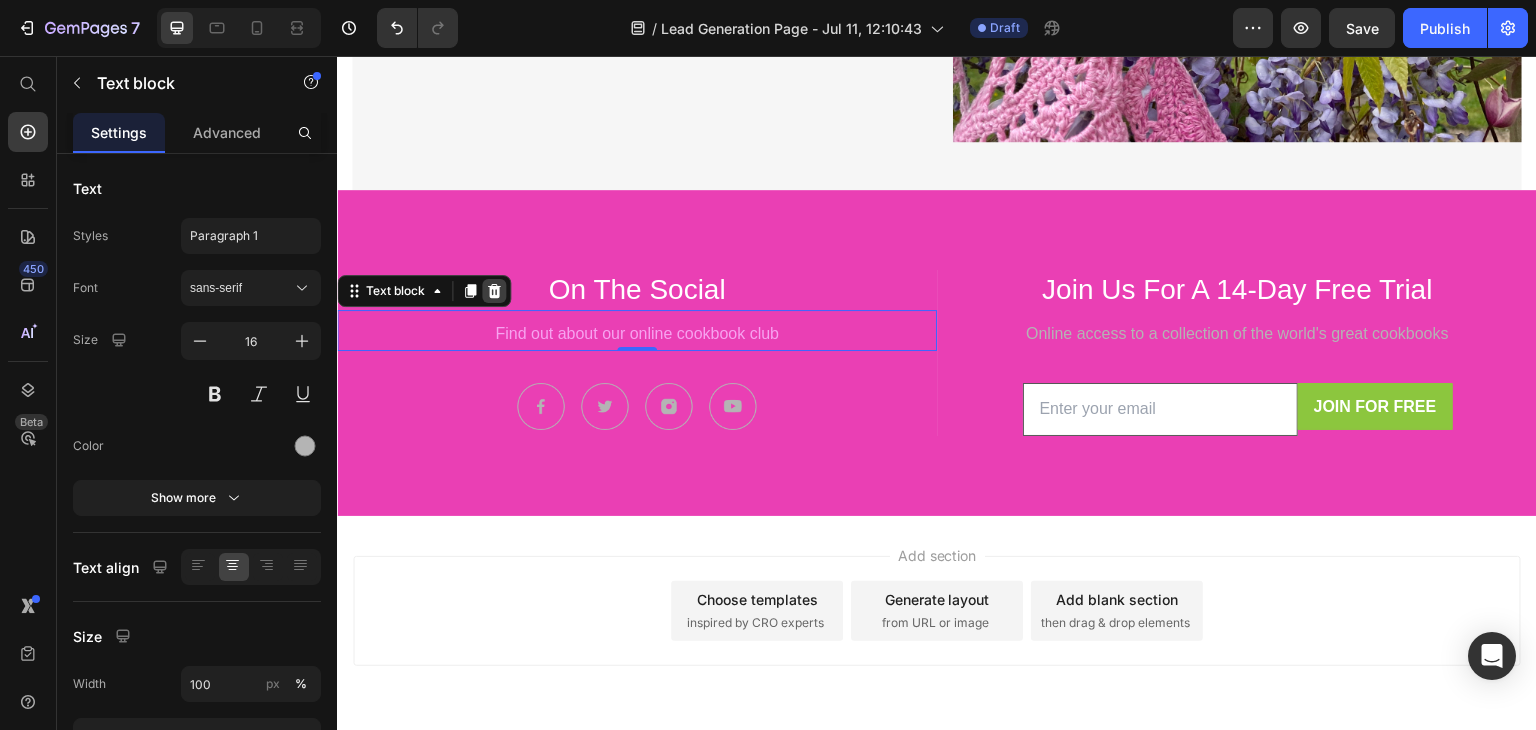 click 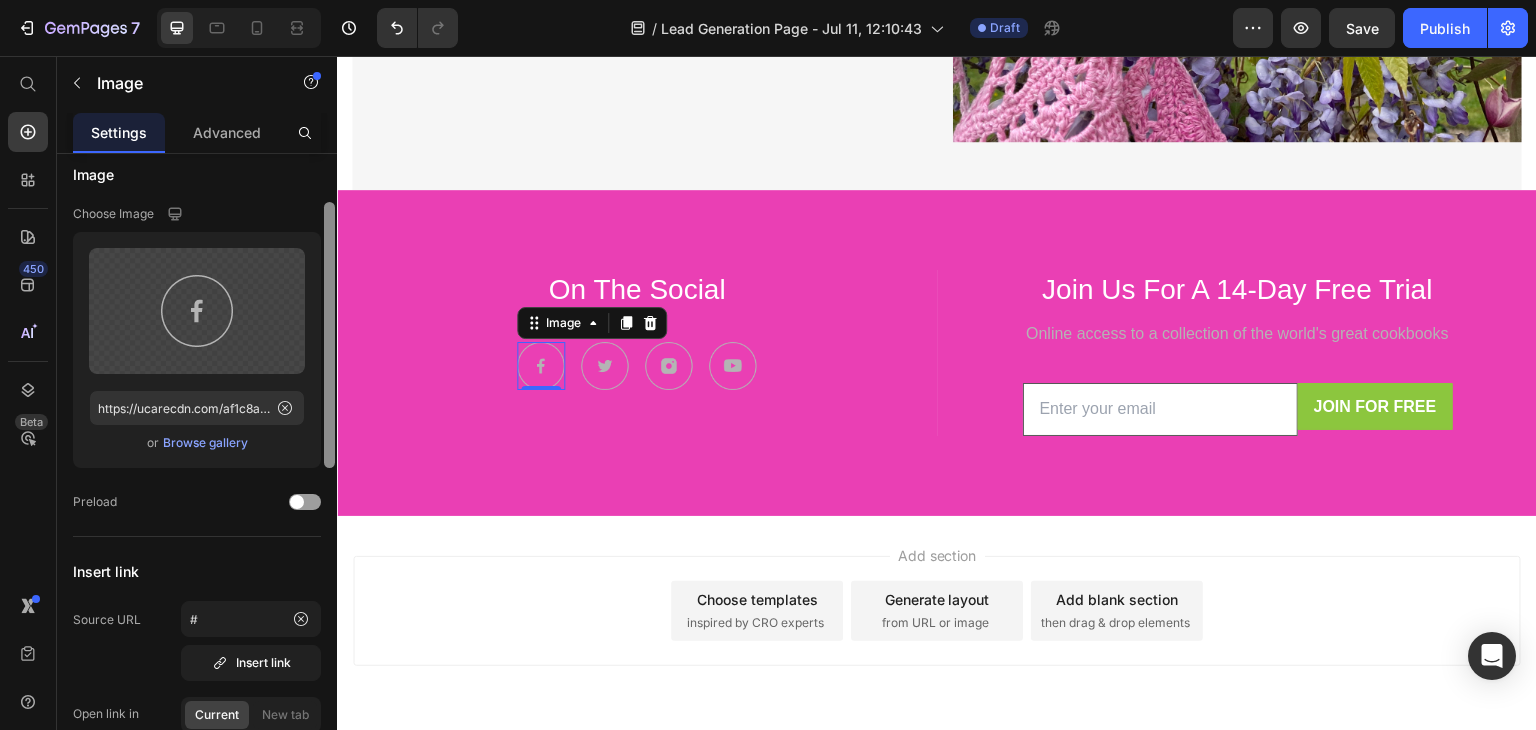 scroll, scrollTop: 0, scrollLeft: 0, axis: both 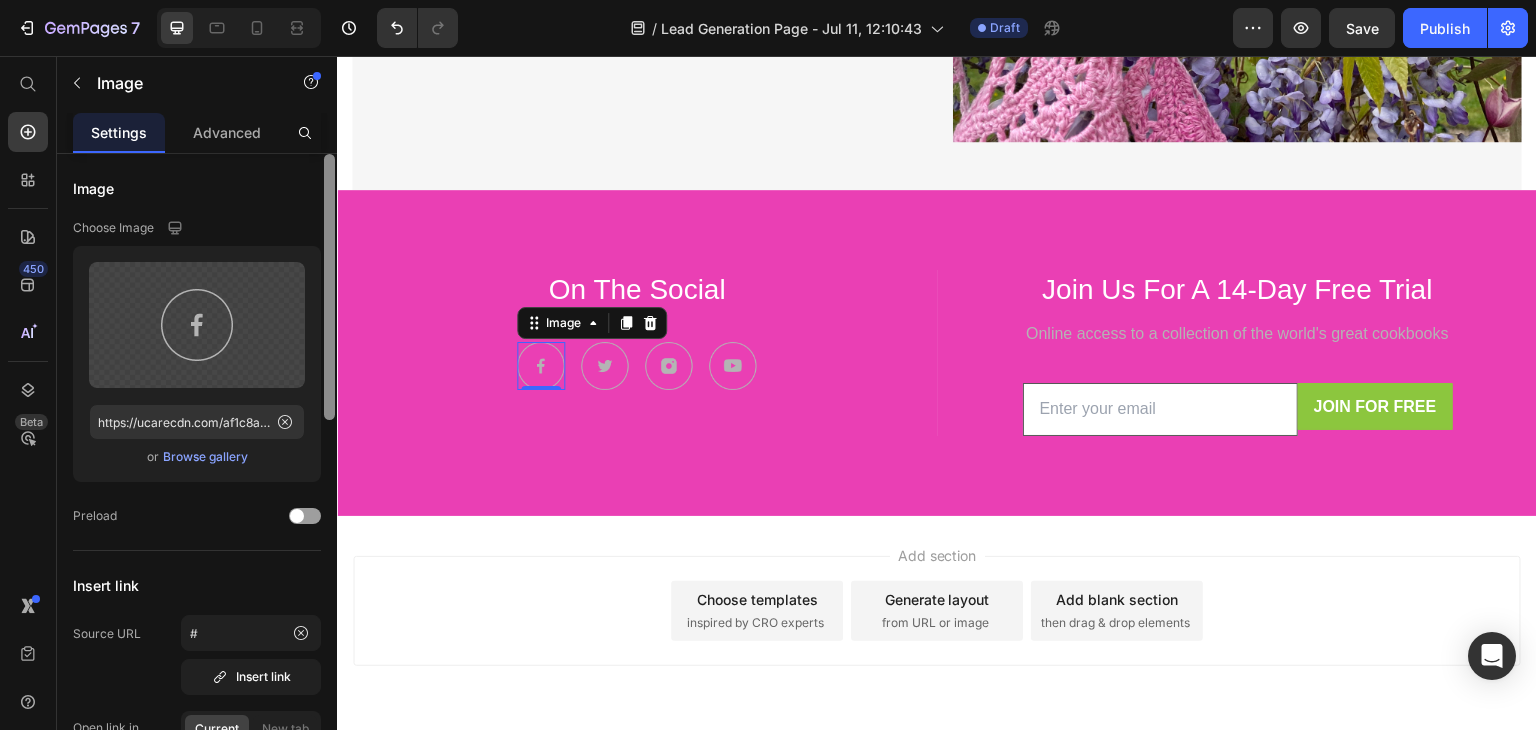 drag, startPoint x: 324, startPoint y: 387, endPoint x: 329, endPoint y: 369, distance: 18.681541 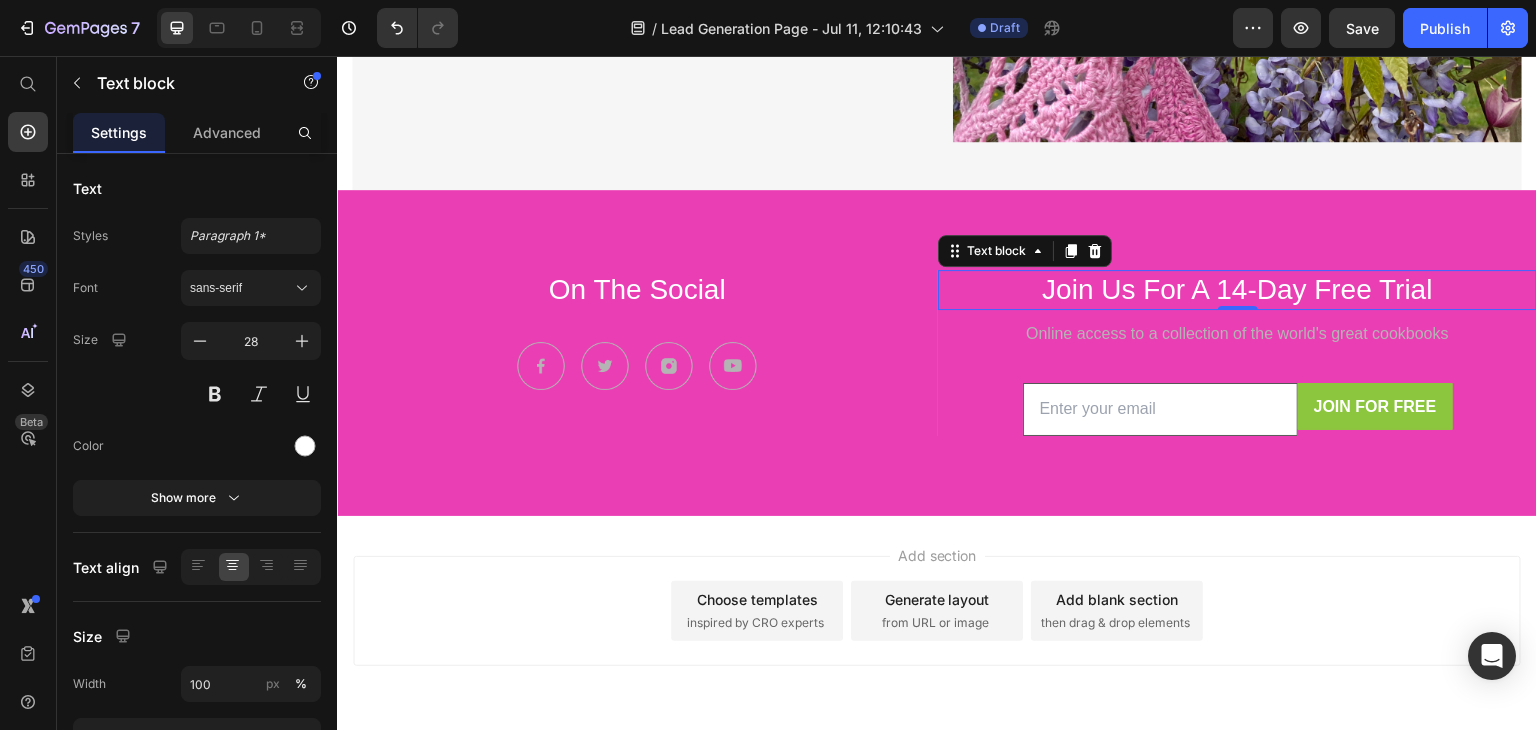click on "Join Us For A 14-Day Free Trial" at bounding box center (1237, 290) 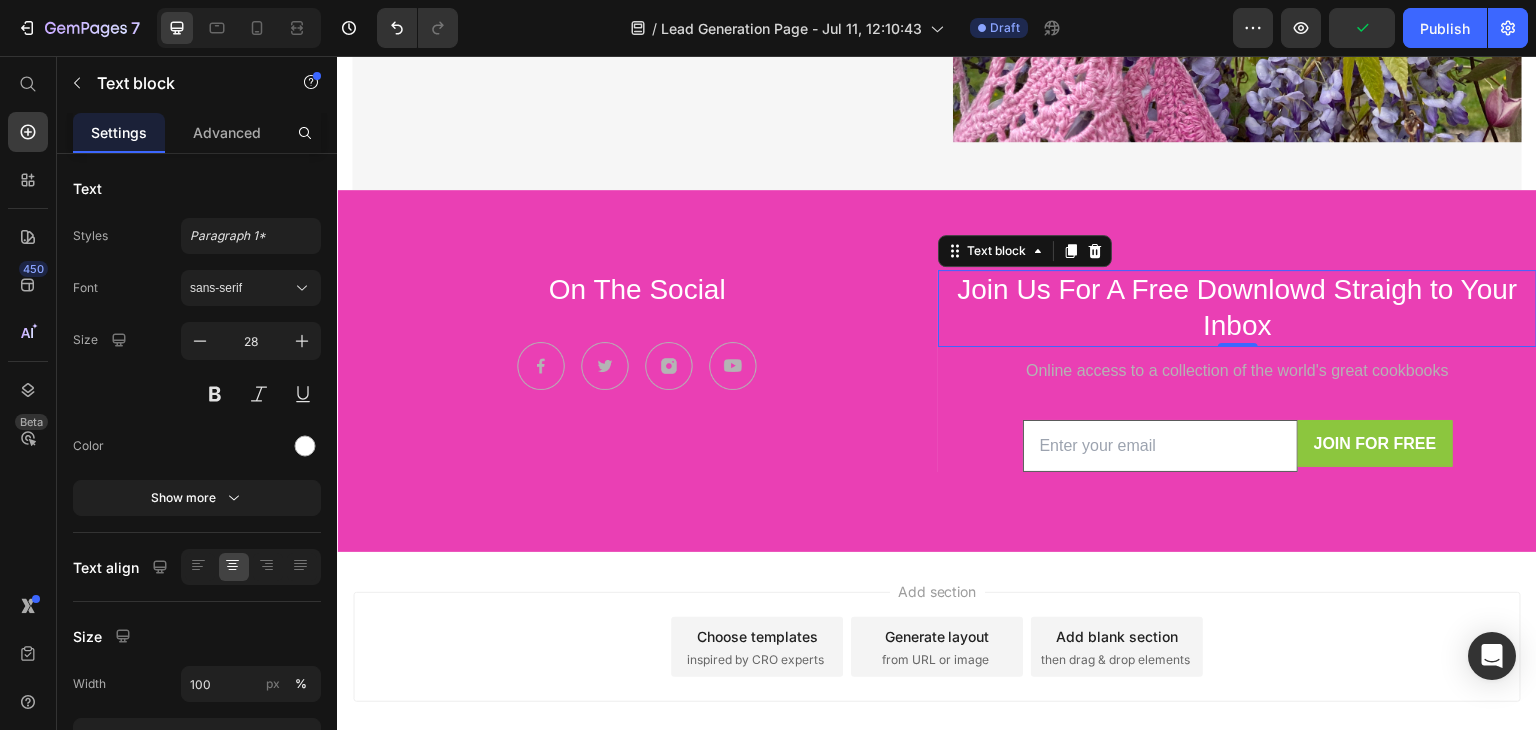 click on "Join Us For A Free Downlowd Straigh to Your Inbox" at bounding box center [1237, 308] 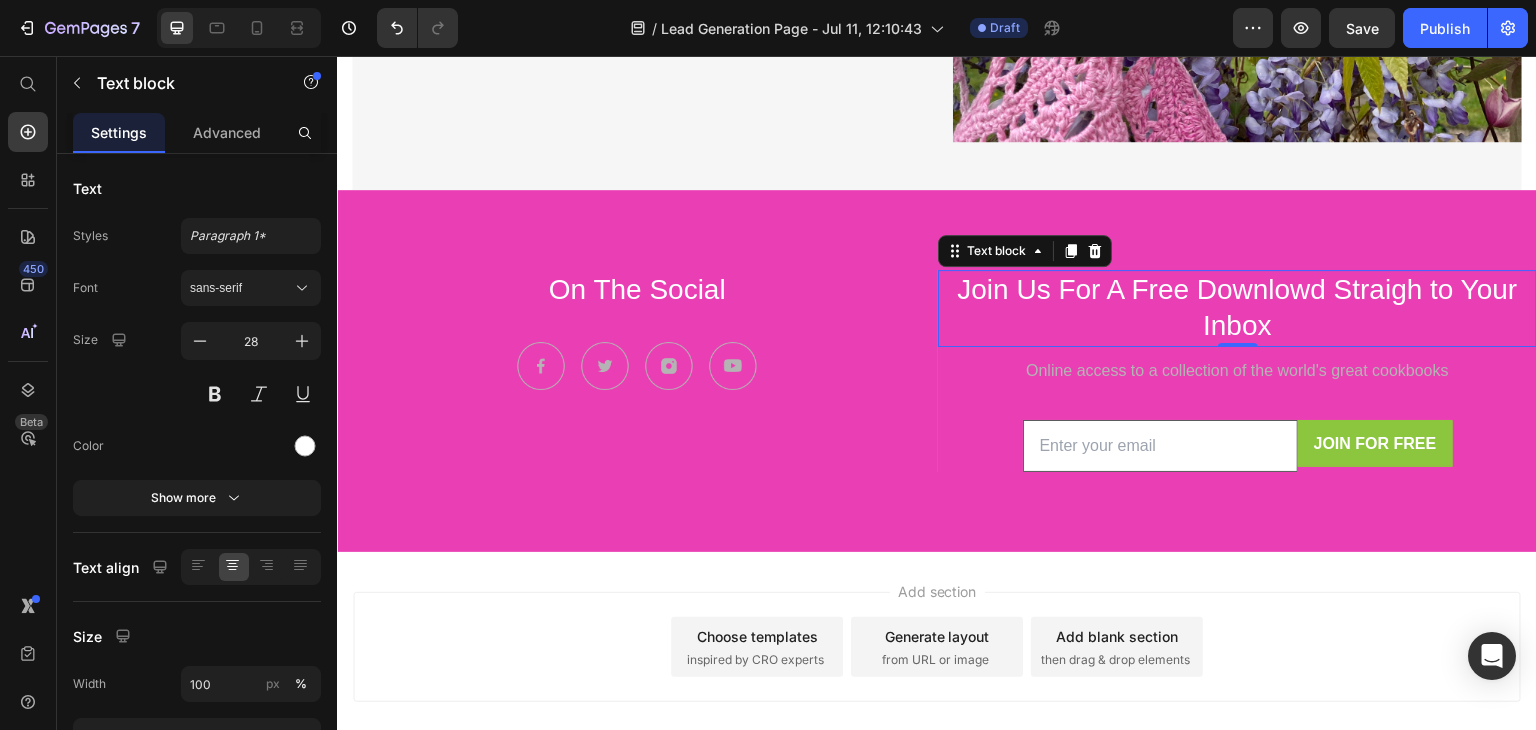 click on "Join Us For A Free Downlowd Straigh to Your Inbox" at bounding box center (1237, 308) 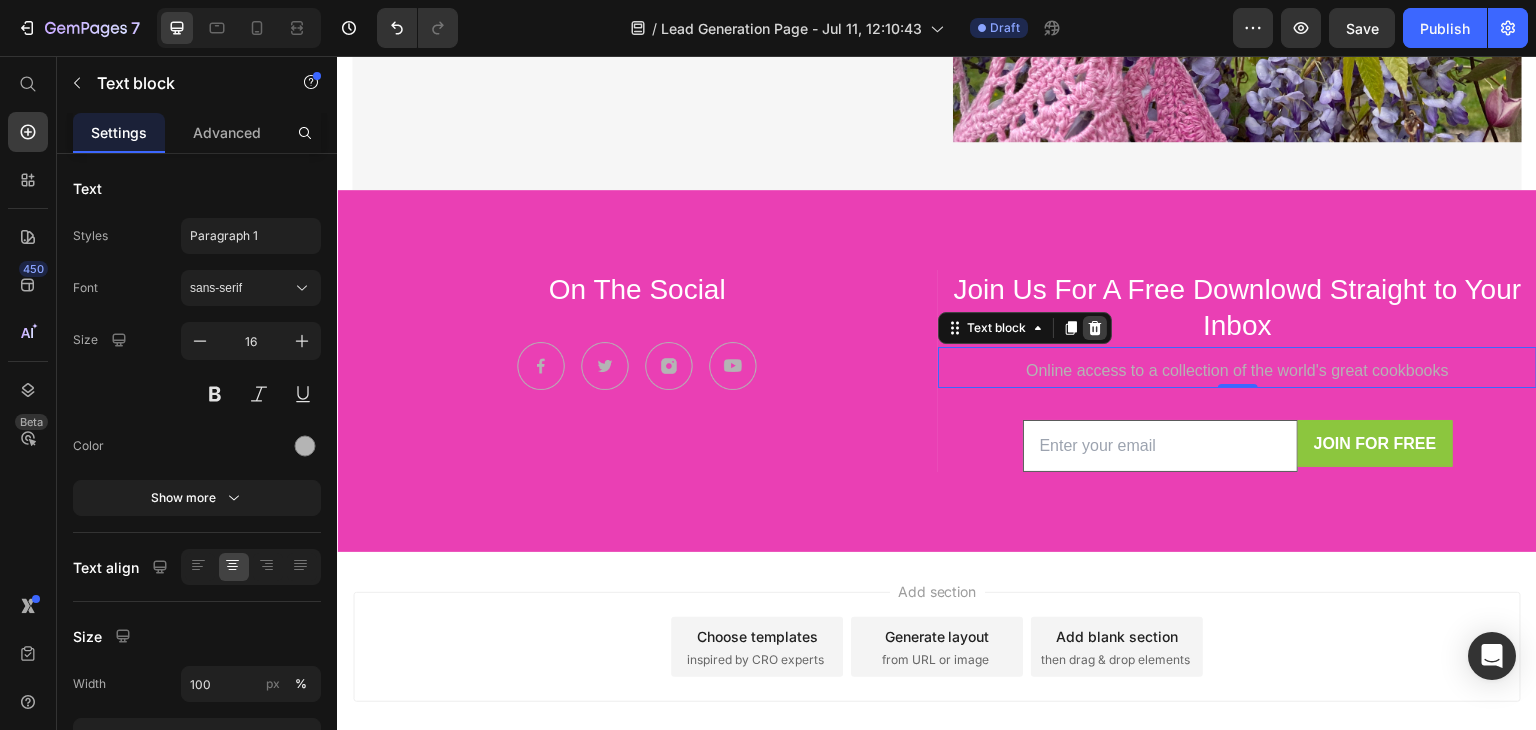 click at bounding box center [1095, 328] 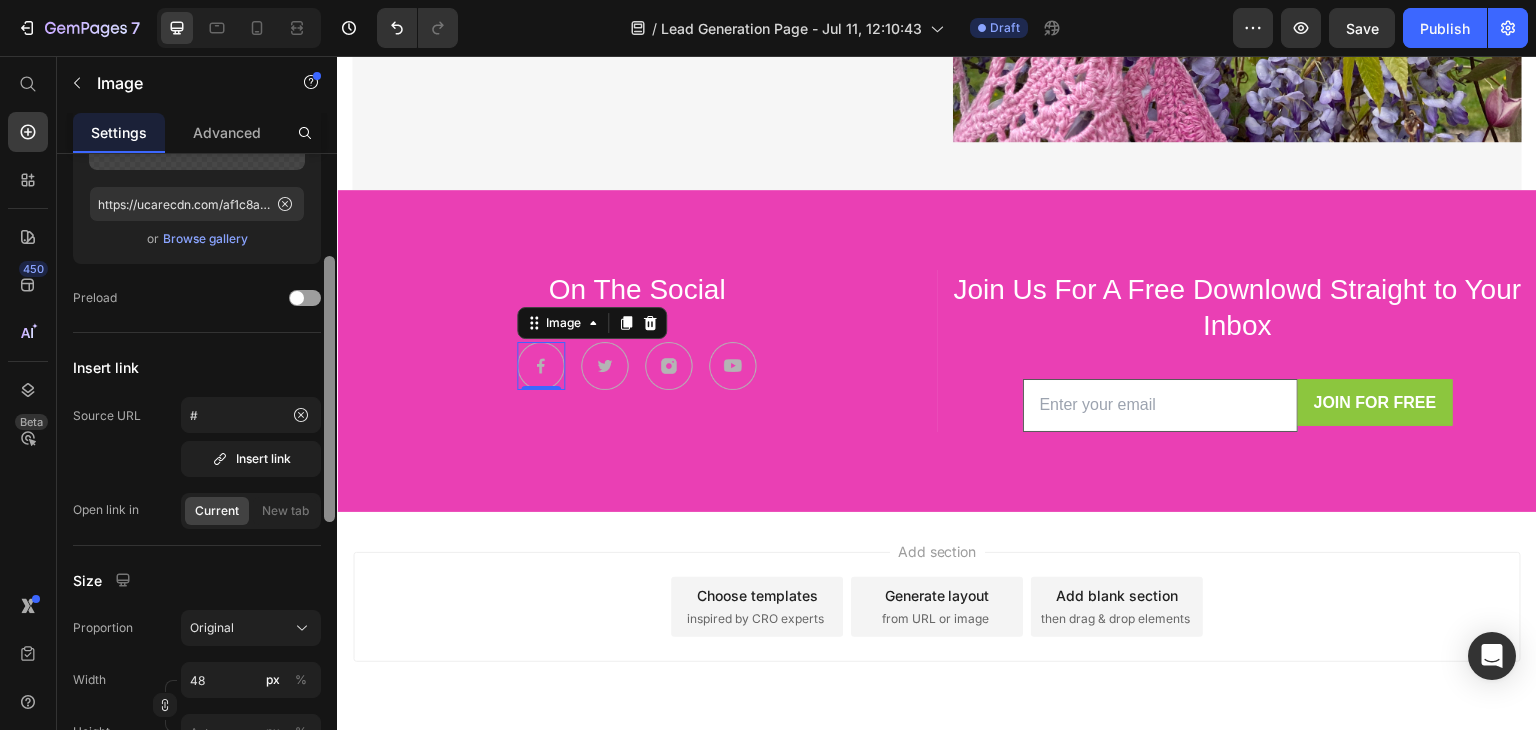 scroll, scrollTop: 225, scrollLeft: 0, axis: vertical 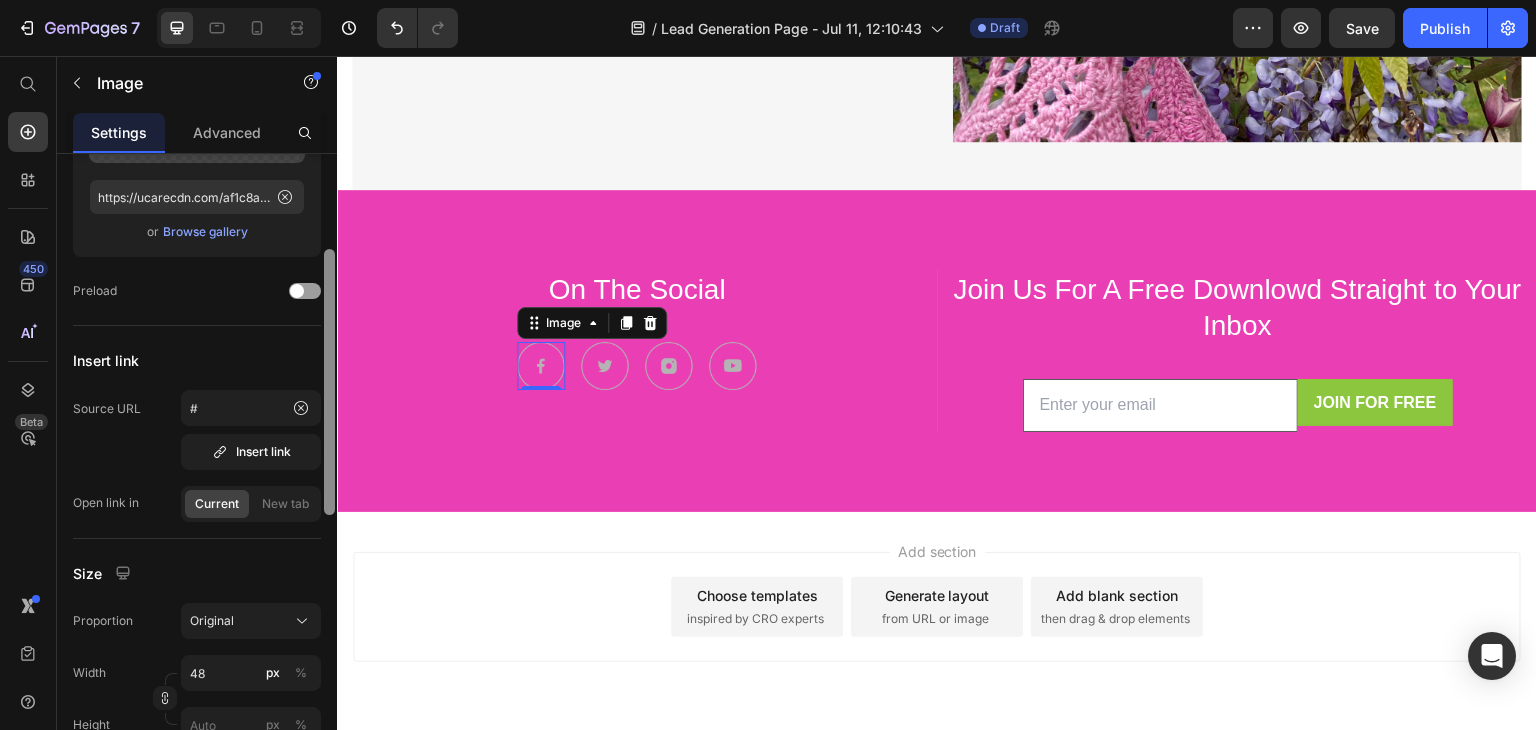 drag, startPoint x: 330, startPoint y: 353, endPoint x: 334, endPoint y: 448, distance: 95.084175 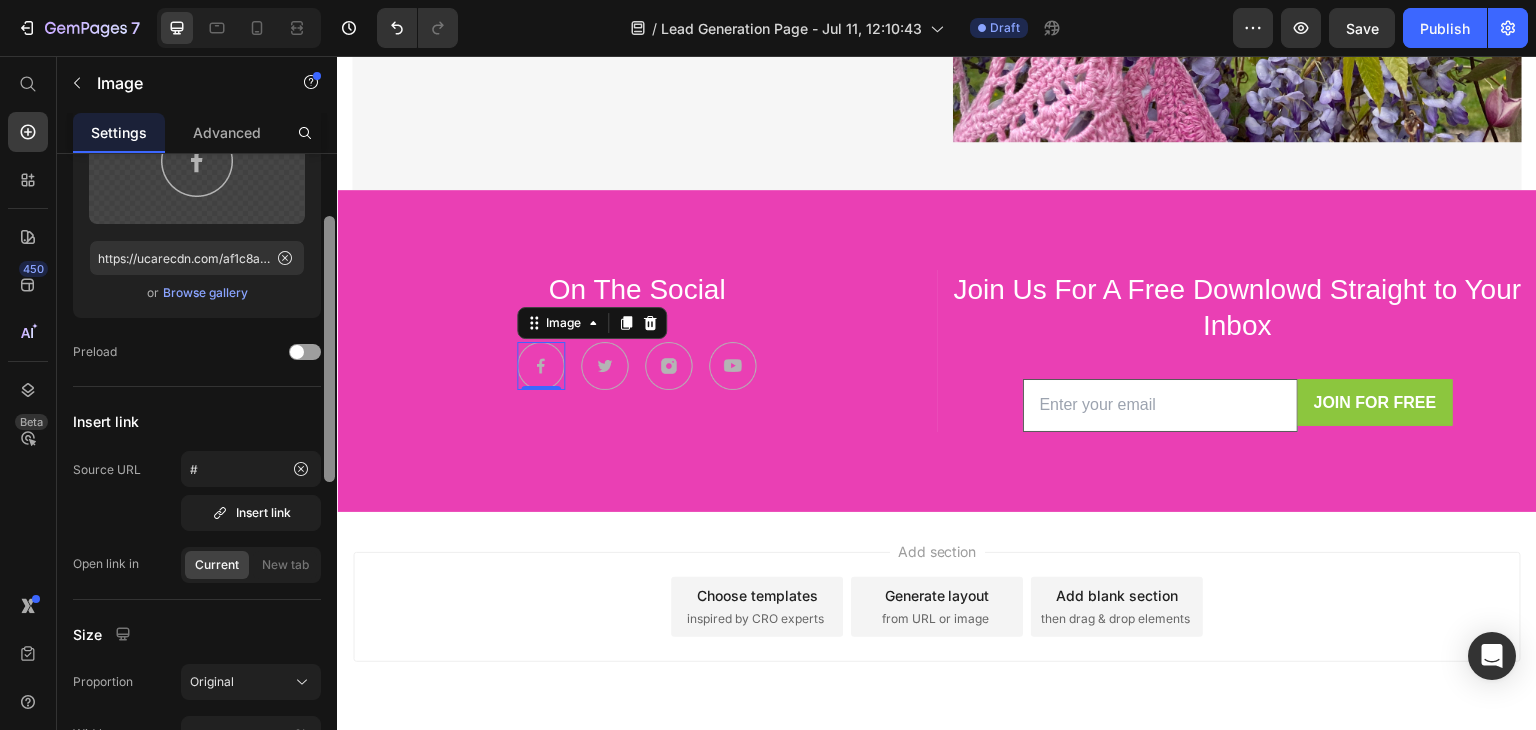 scroll, scrollTop: 188, scrollLeft: 0, axis: vertical 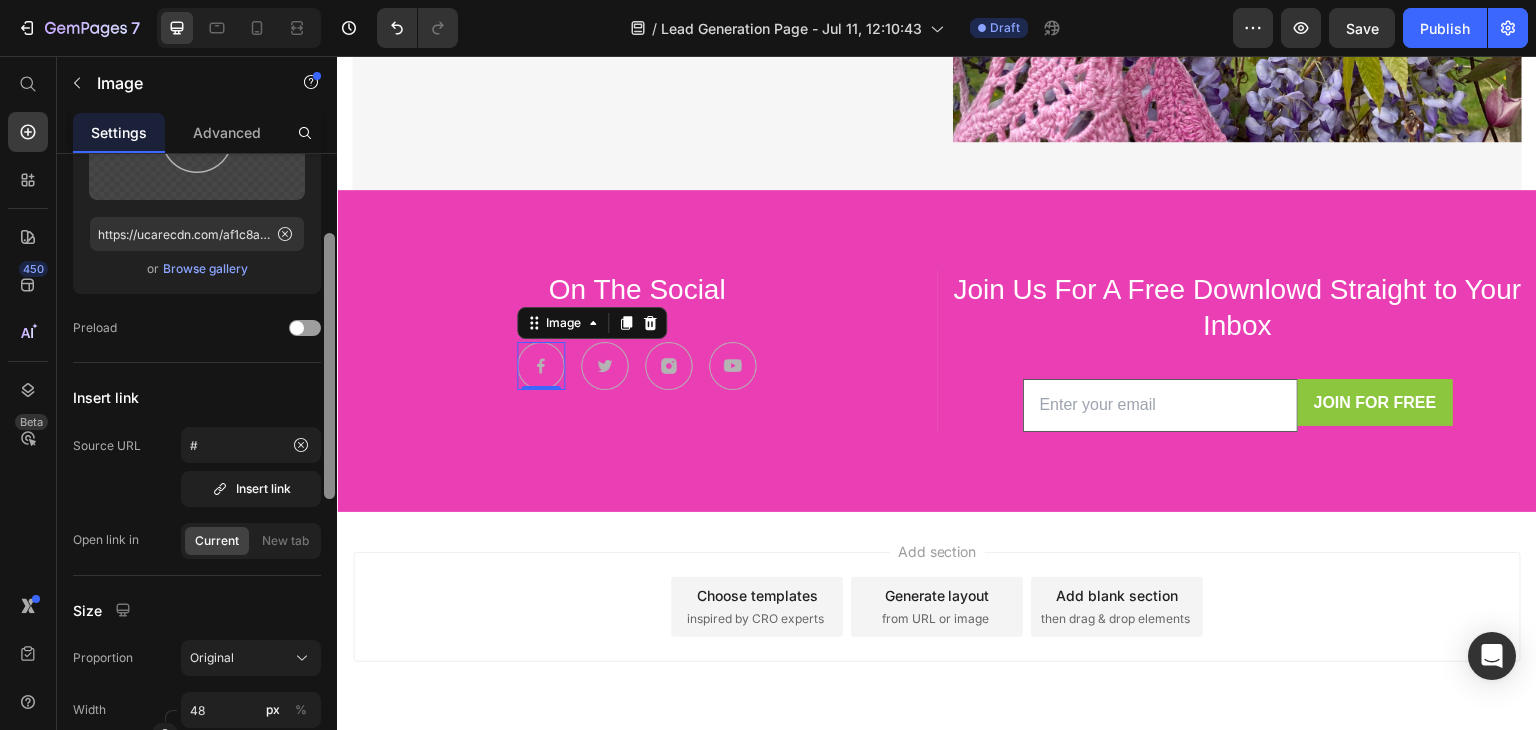 drag, startPoint x: 332, startPoint y: 369, endPoint x: 336, endPoint y: 353, distance: 16.492422 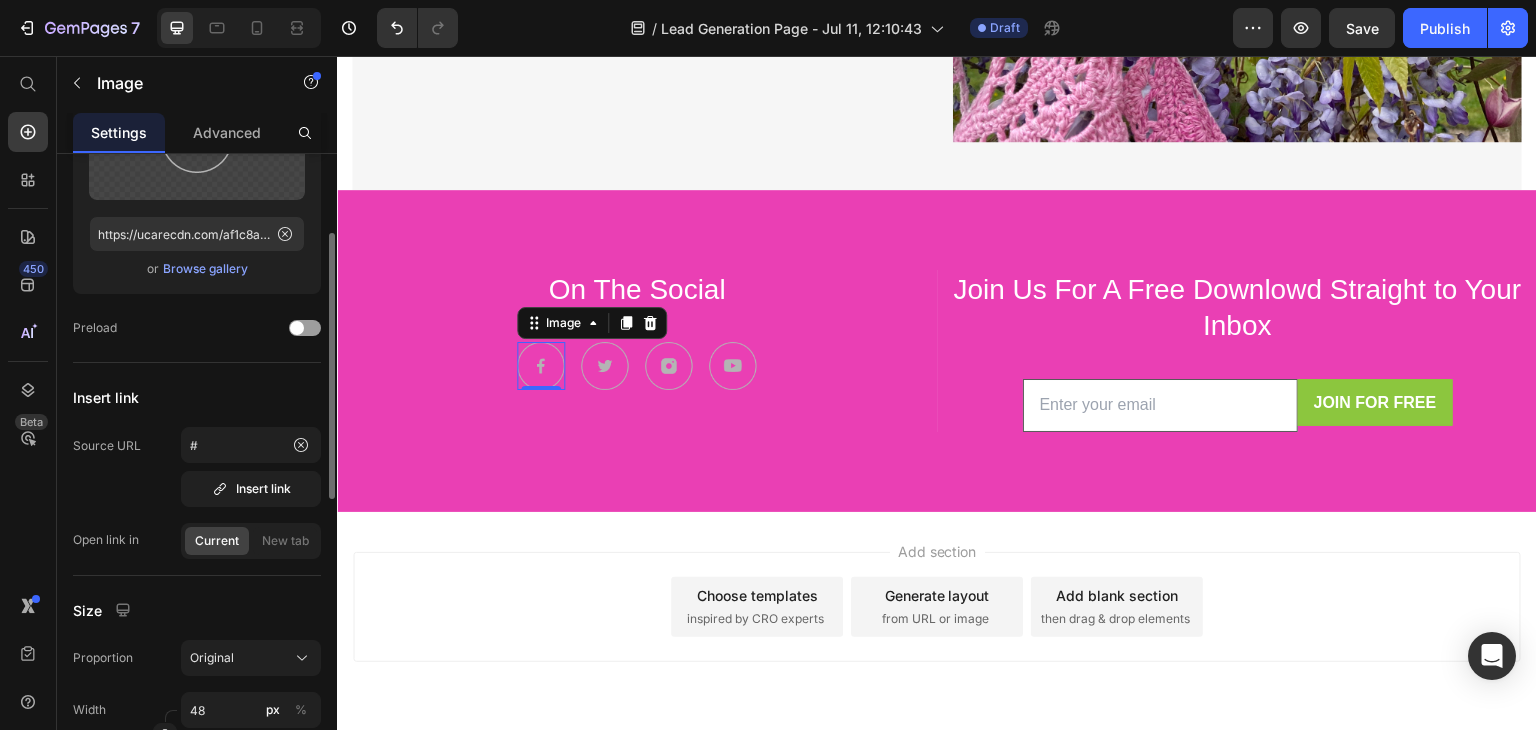 click on "Source URL" at bounding box center [107, 445] 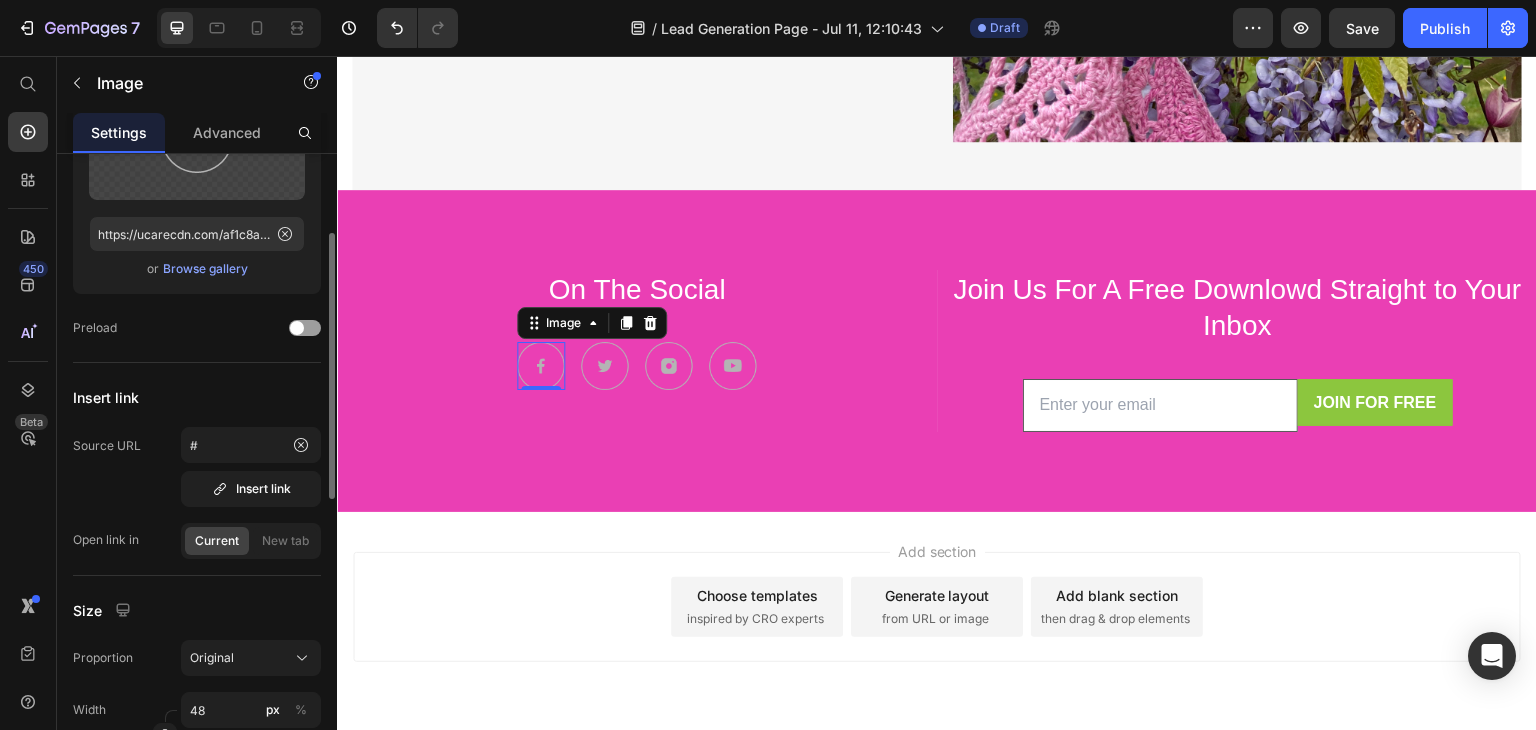 click on "Insert link Source URL #  Insert link   Open link in  Current New tab" 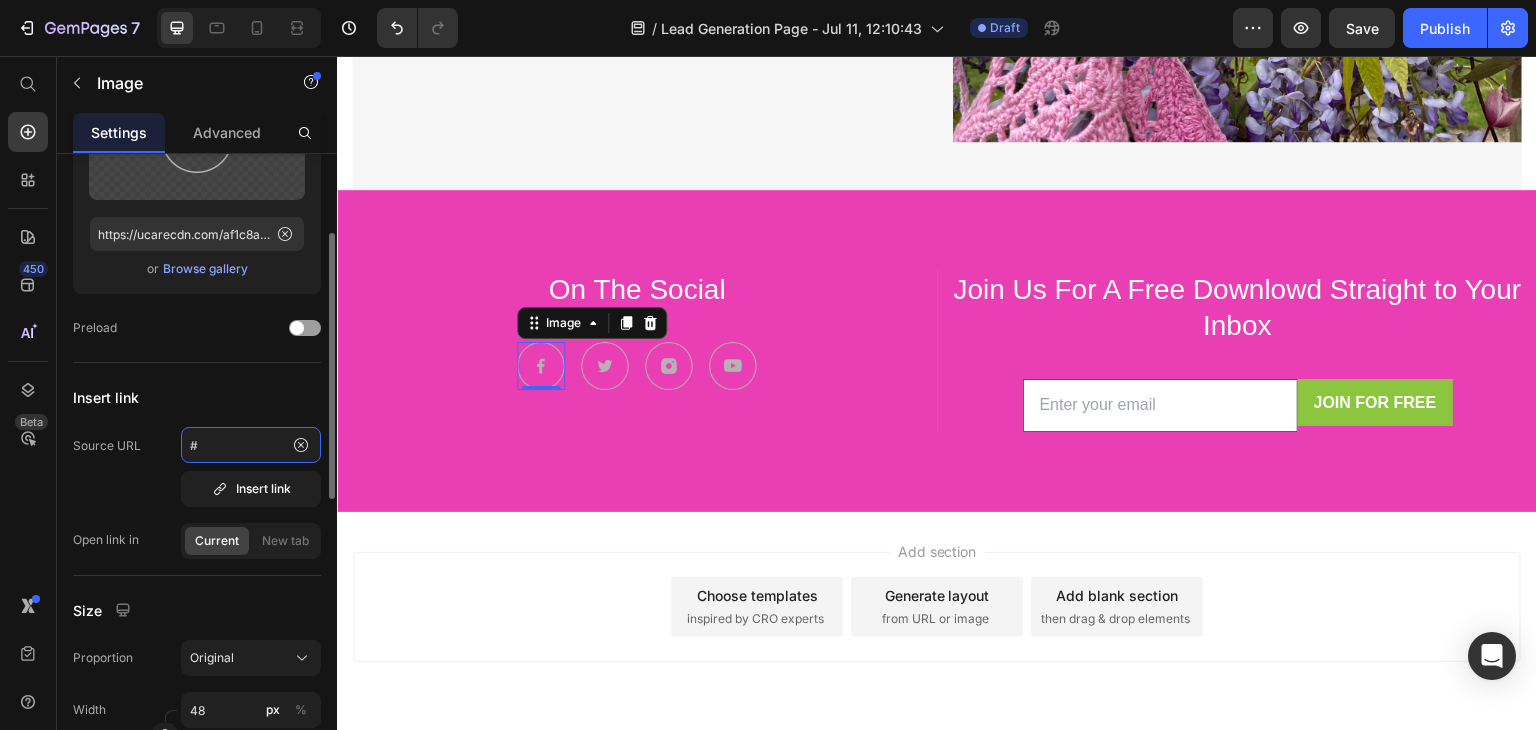click on "#" 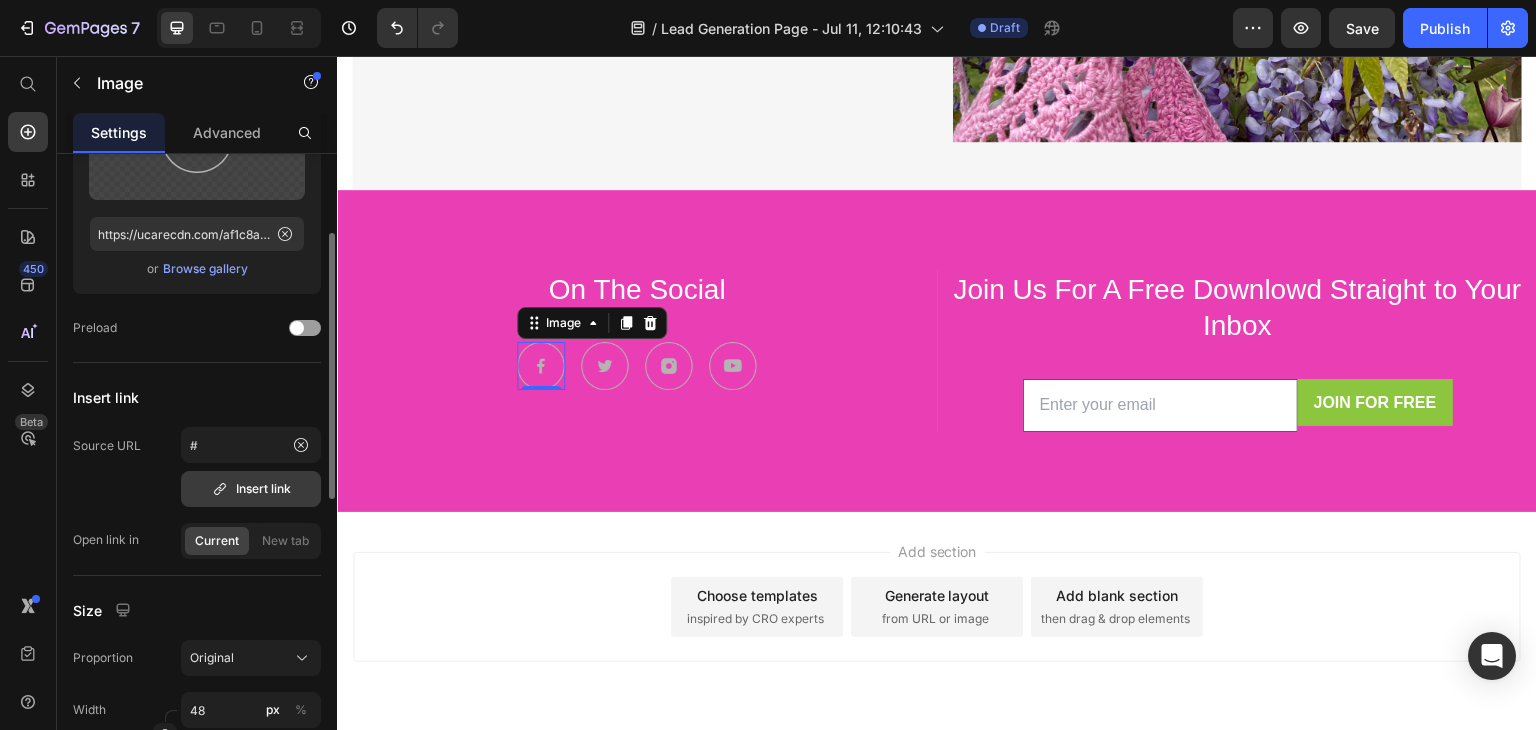 click on "Insert link" at bounding box center (251, 489) 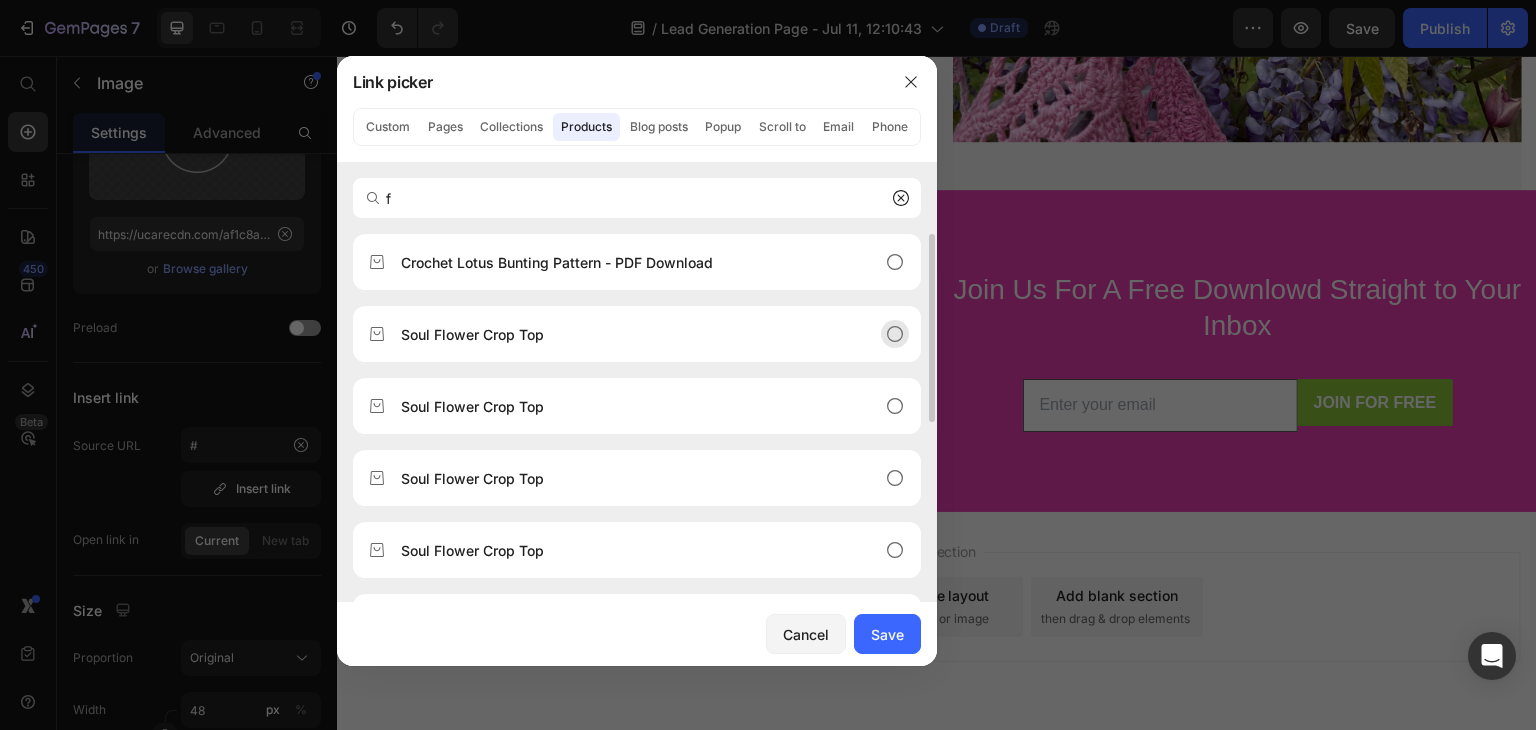 type on "fa" 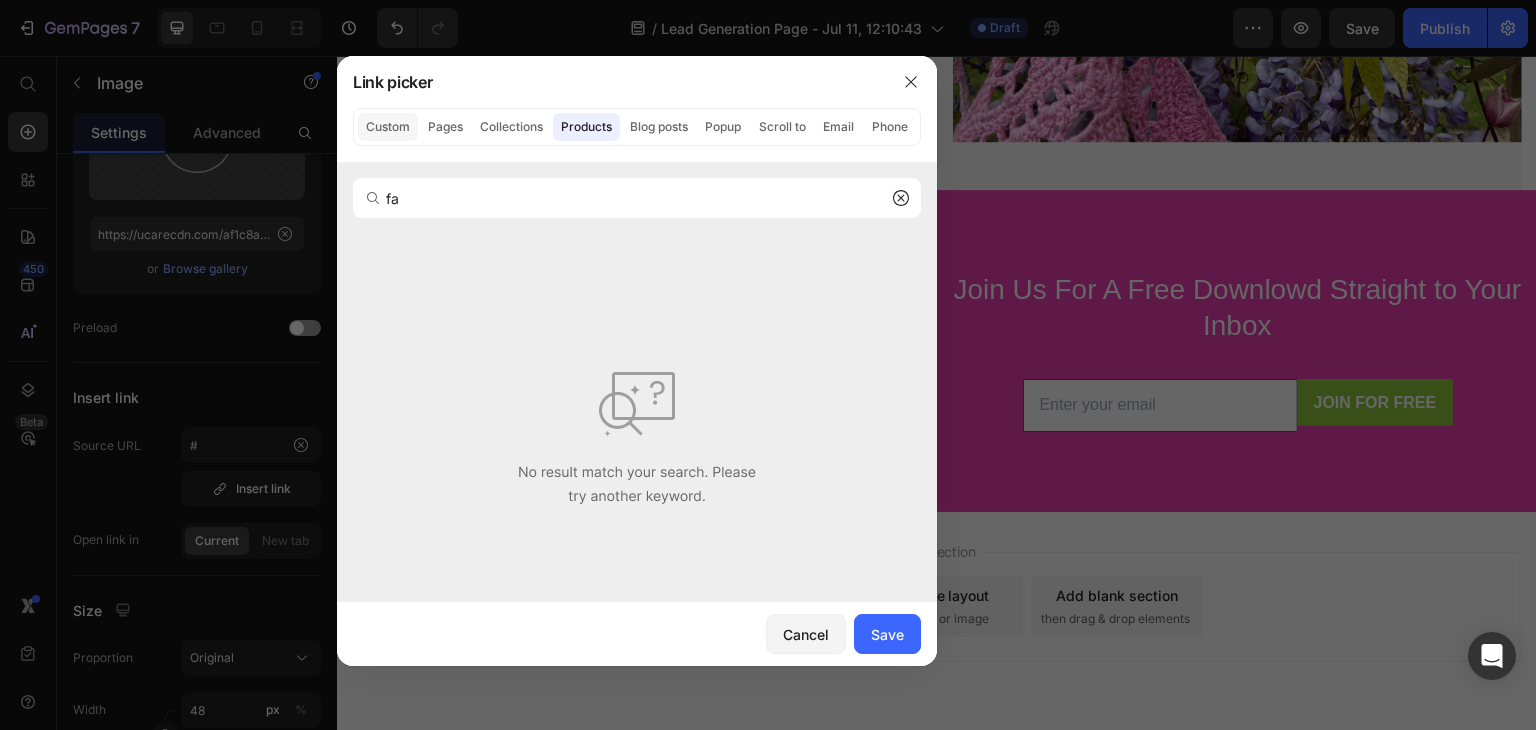 click on "Custom" 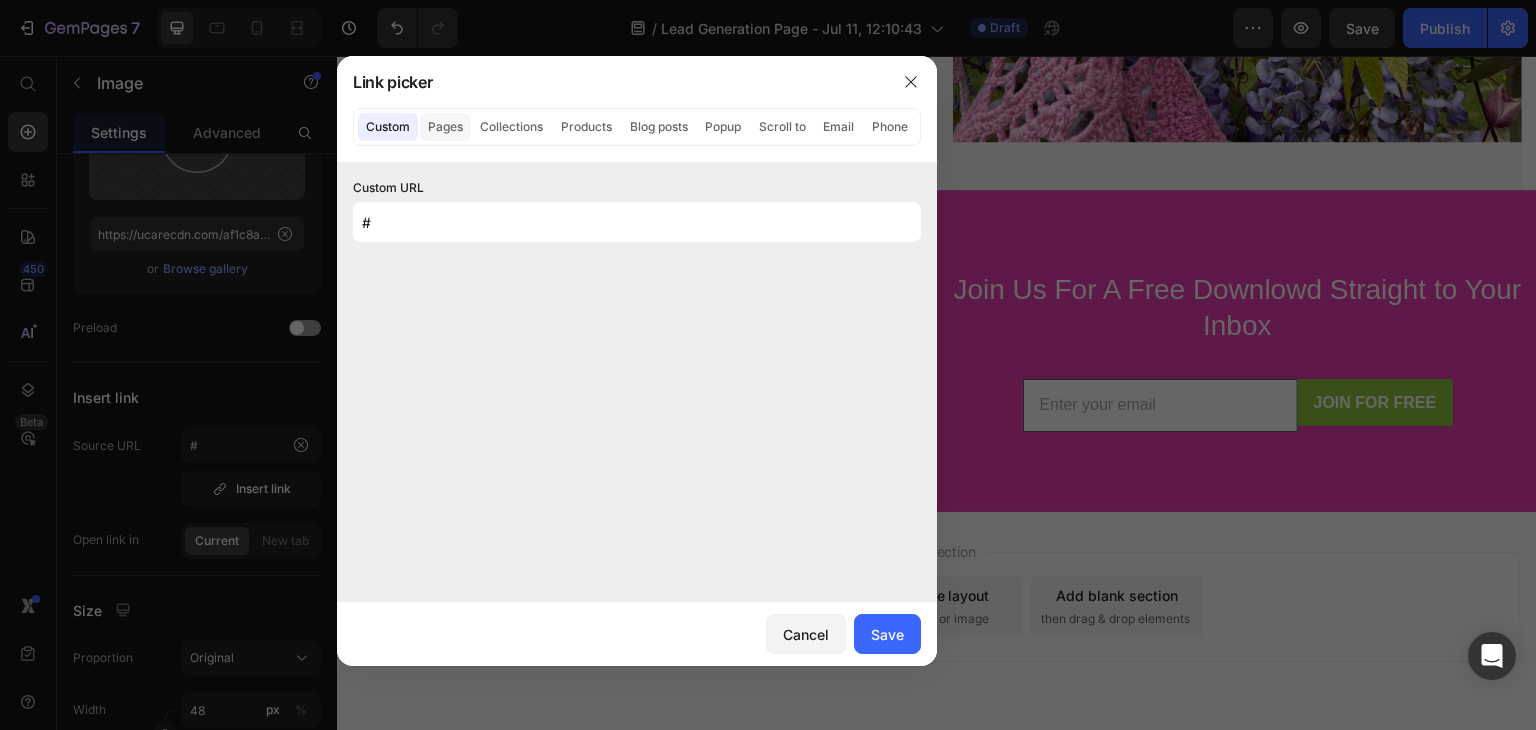 click on "Pages" 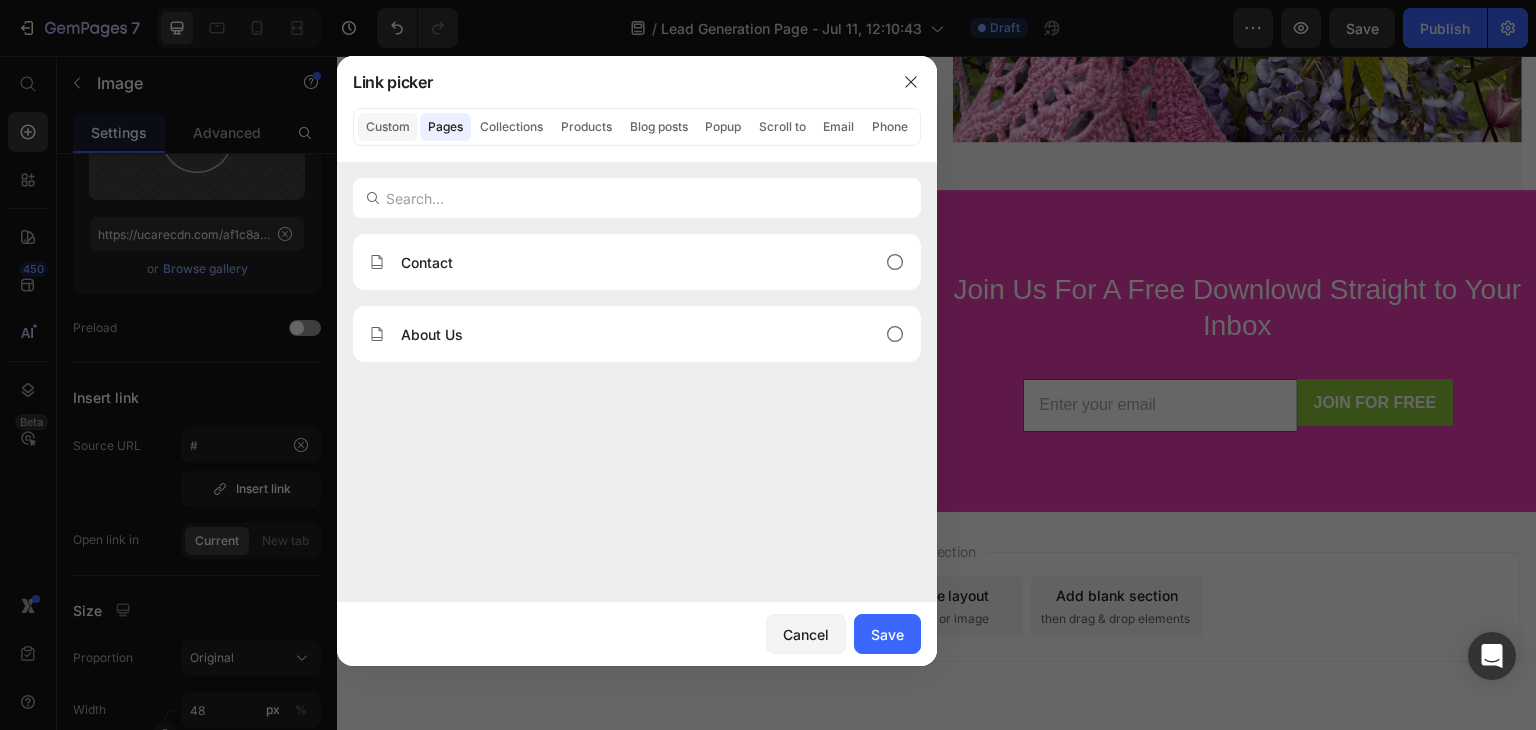click on "Custom" 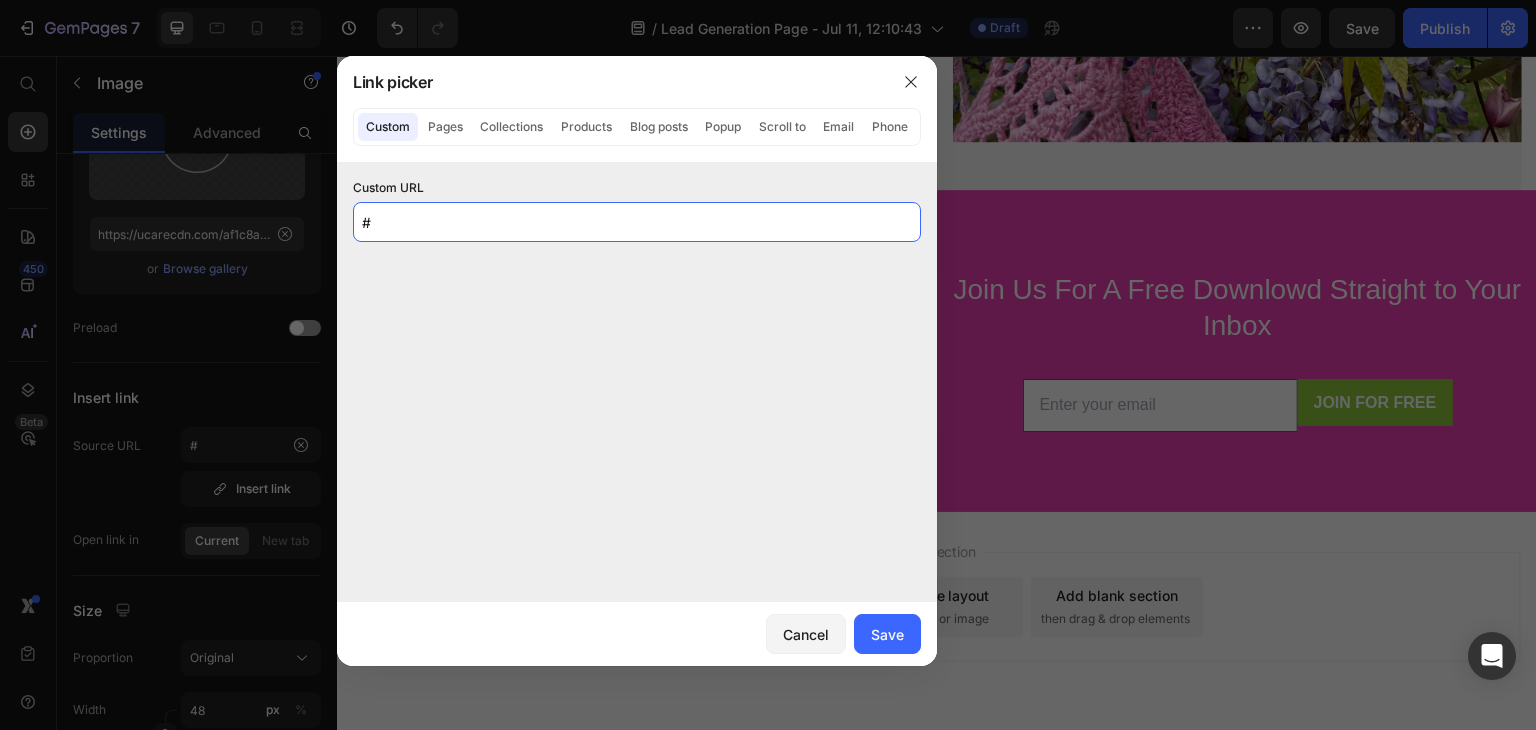 click on "#" 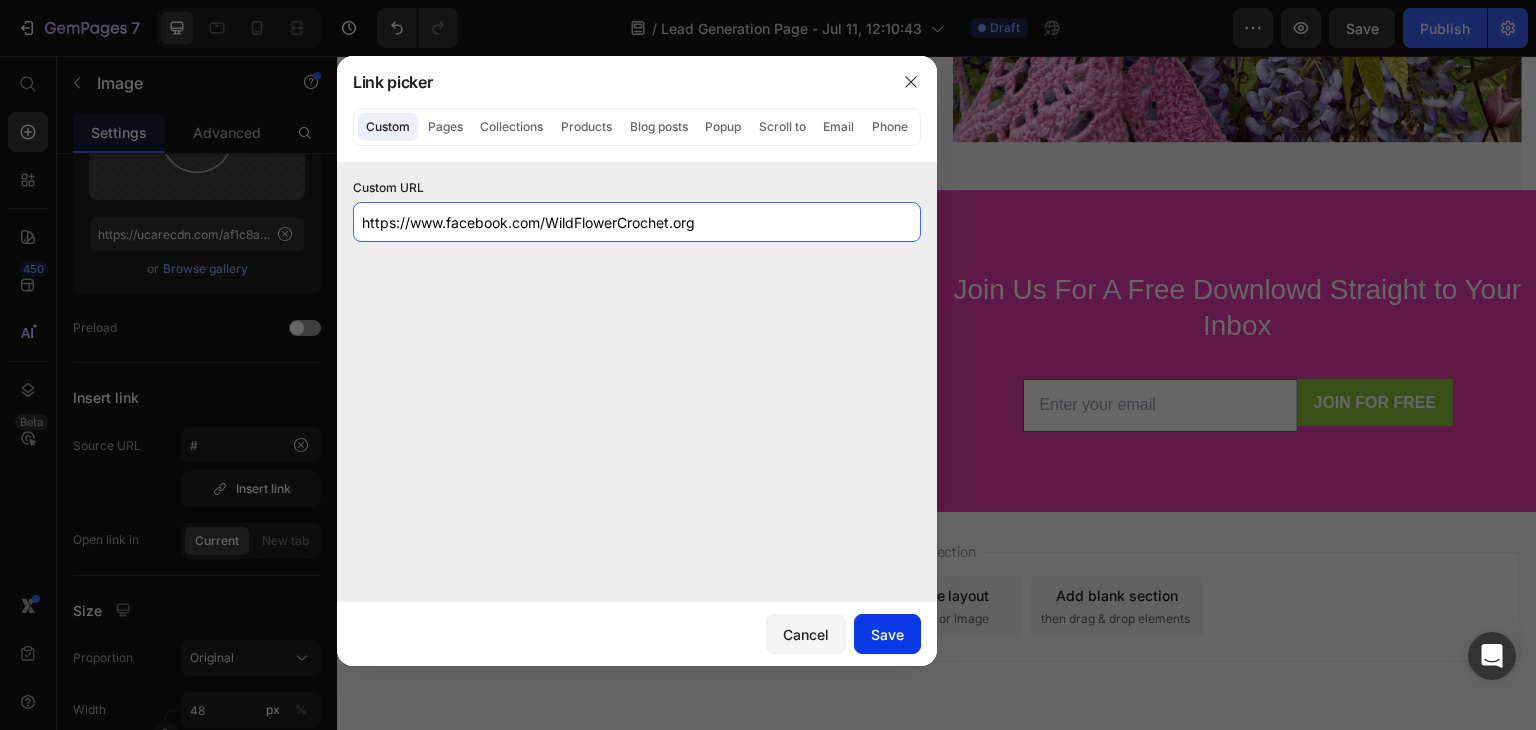 type on "https://www.facebook.com/WildFlowerCrochet.org" 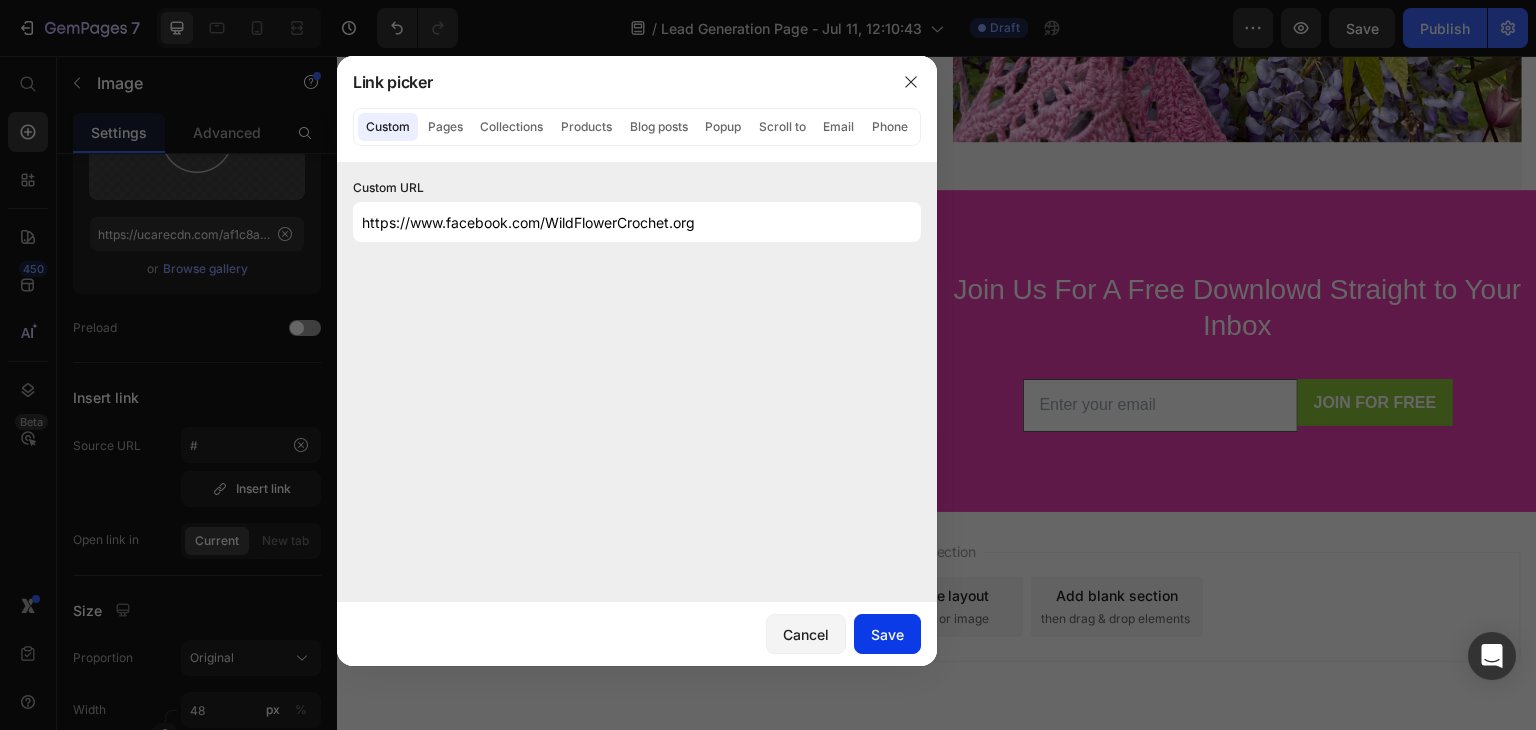 click on "Save" at bounding box center [887, 634] 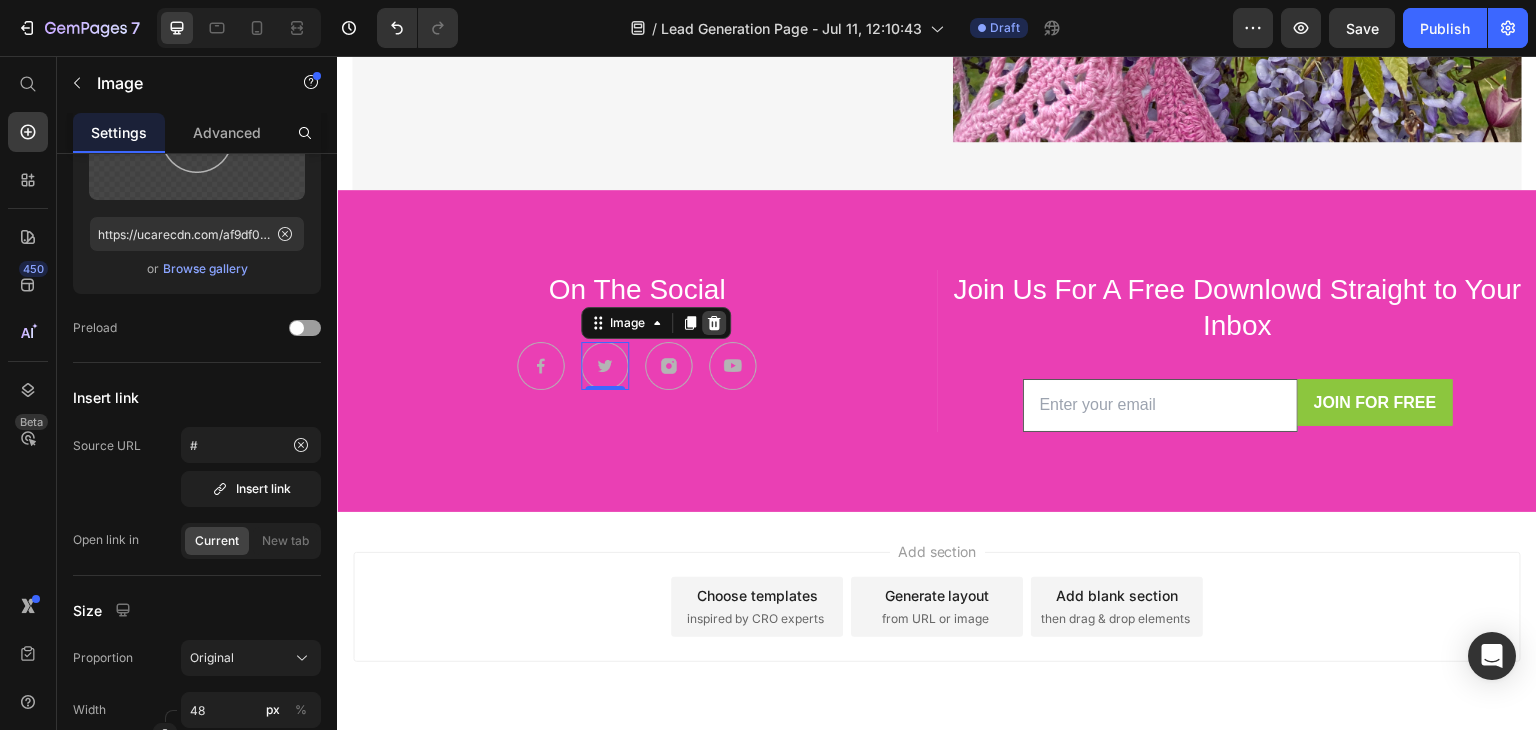 click 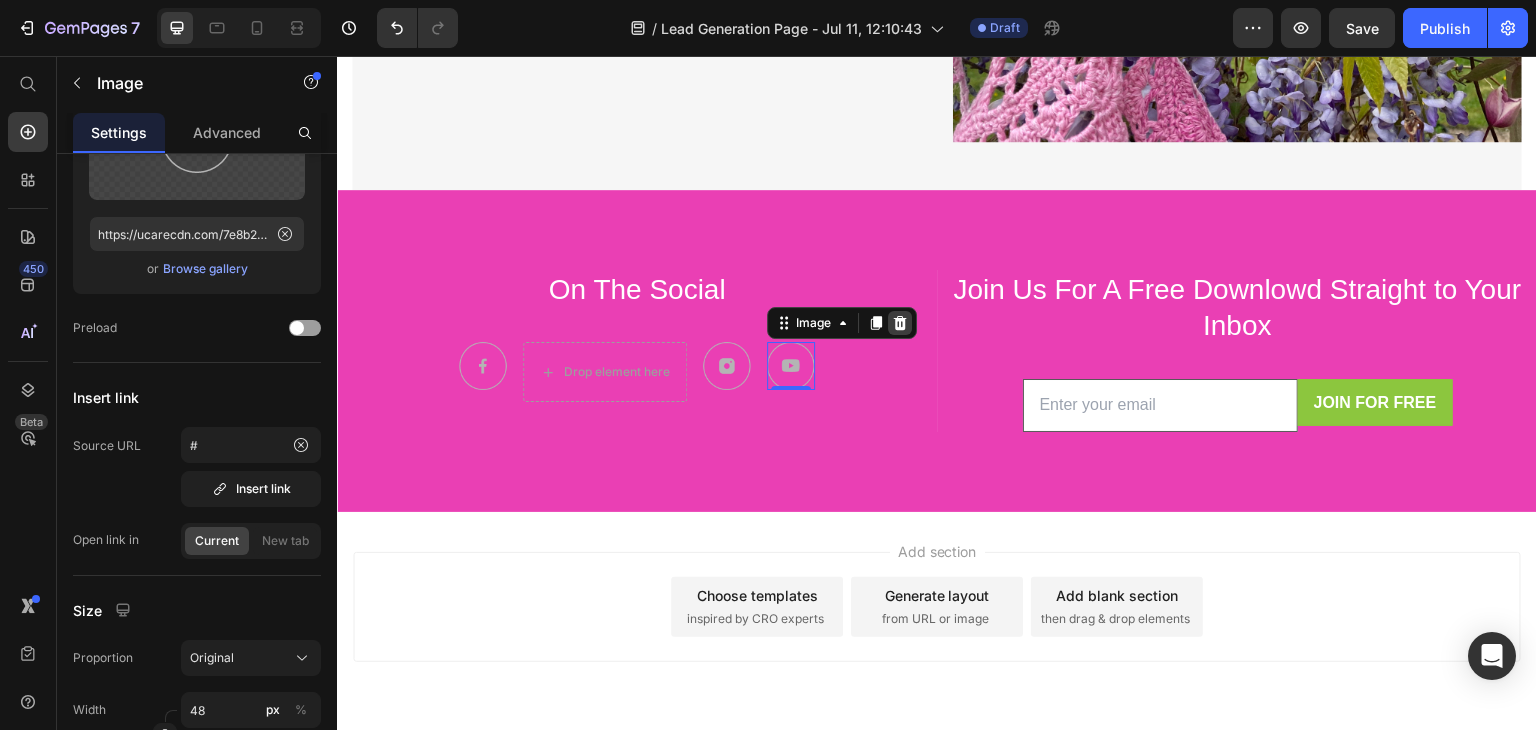 click 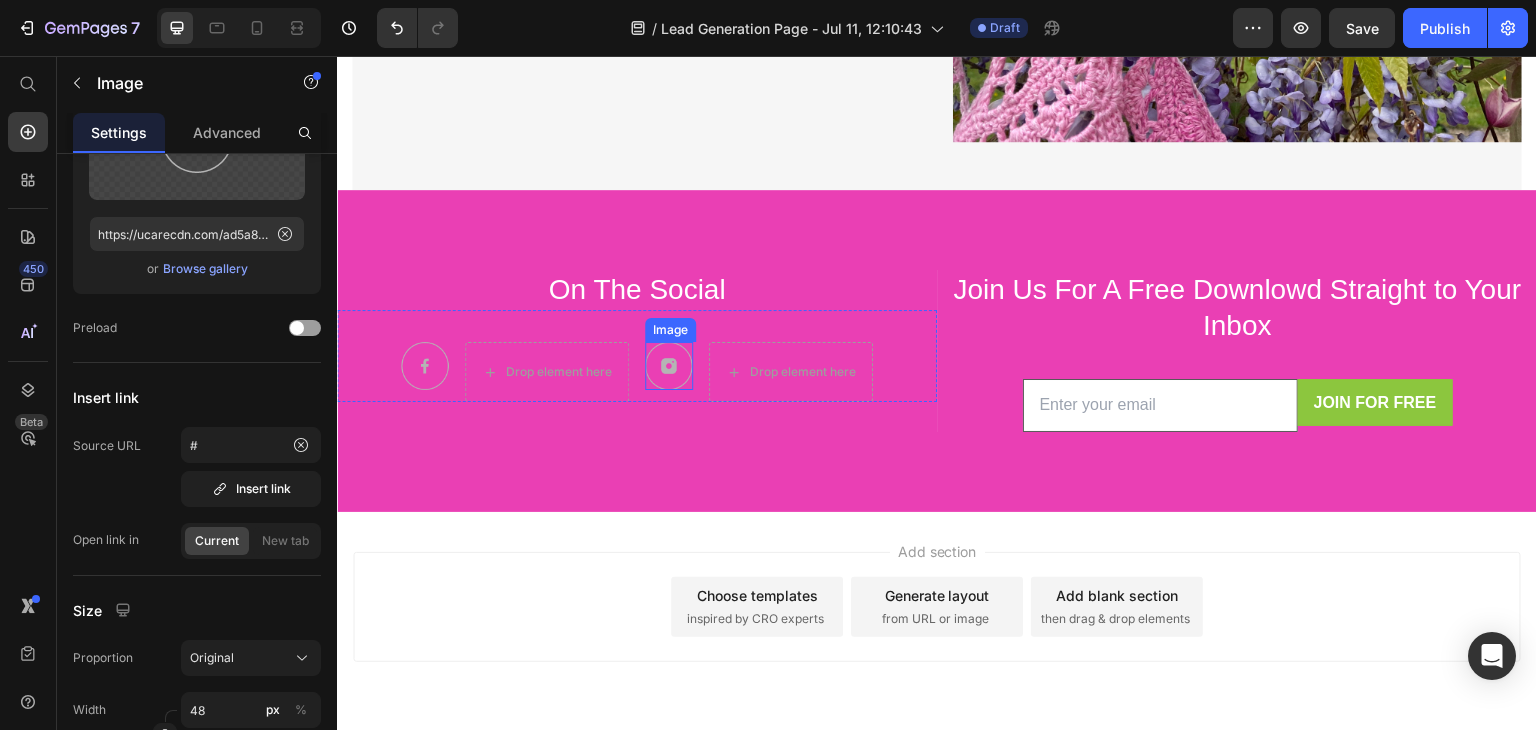 click at bounding box center (669, 365) 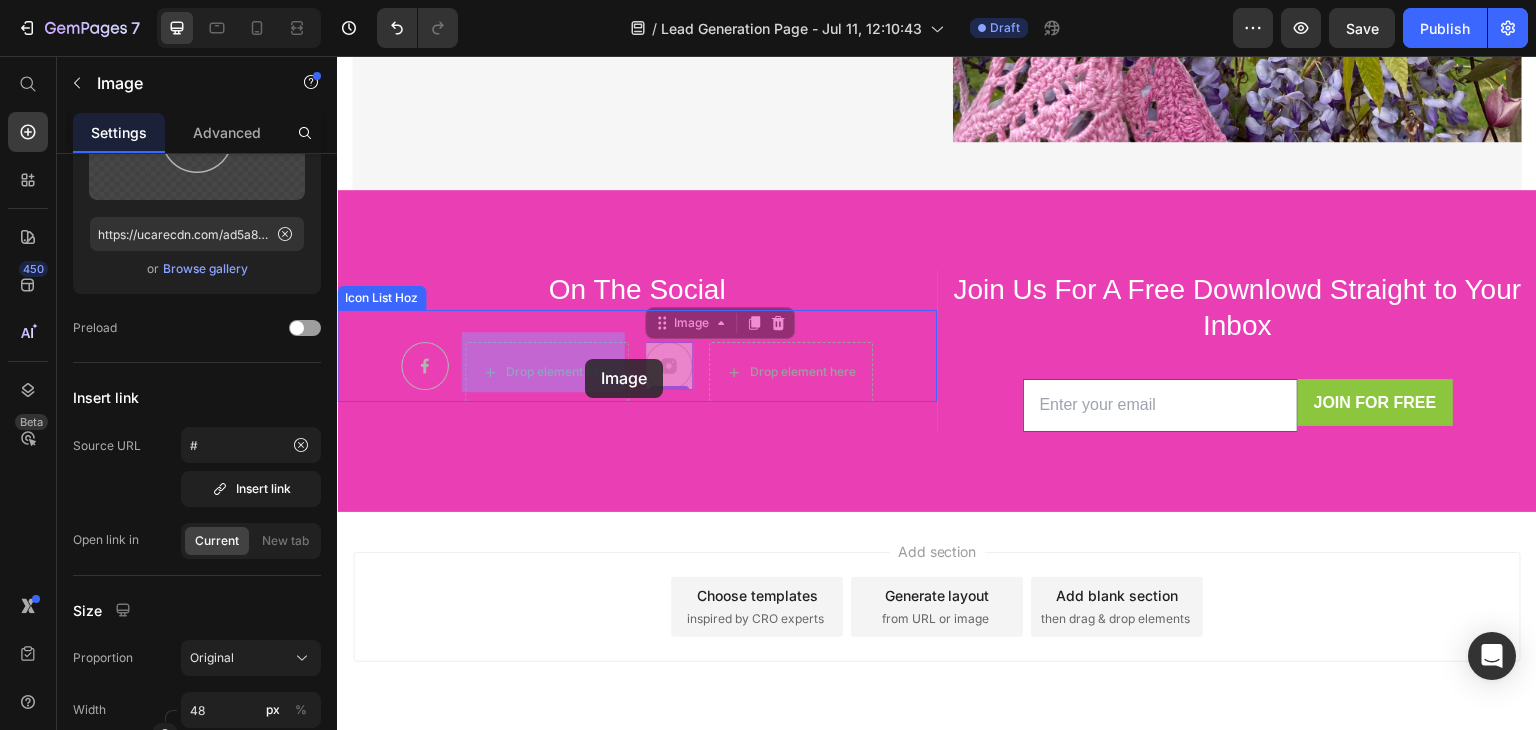 drag, startPoint x: 657, startPoint y: 359, endPoint x: 585, endPoint y: 359, distance: 72 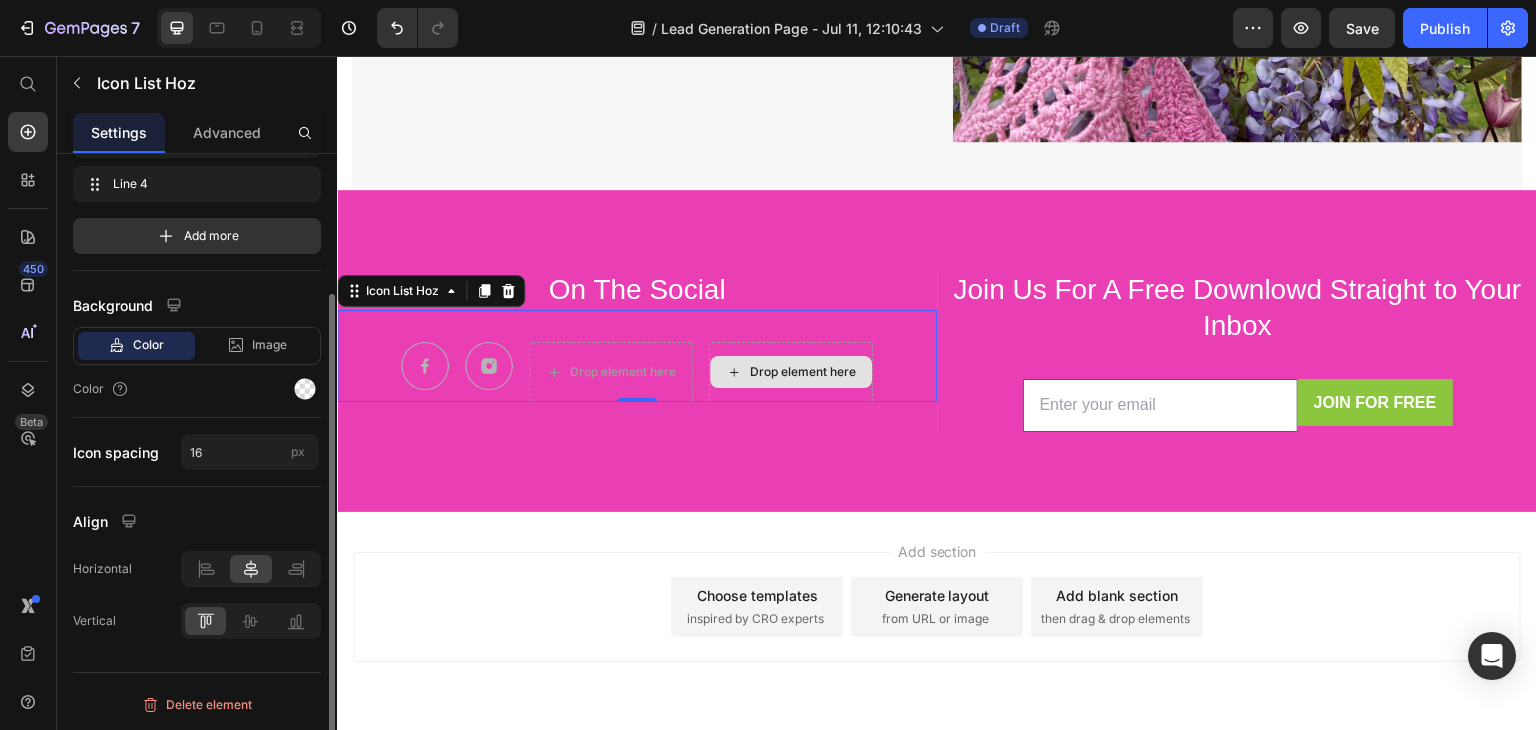 scroll, scrollTop: 0, scrollLeft: 0, axis: both 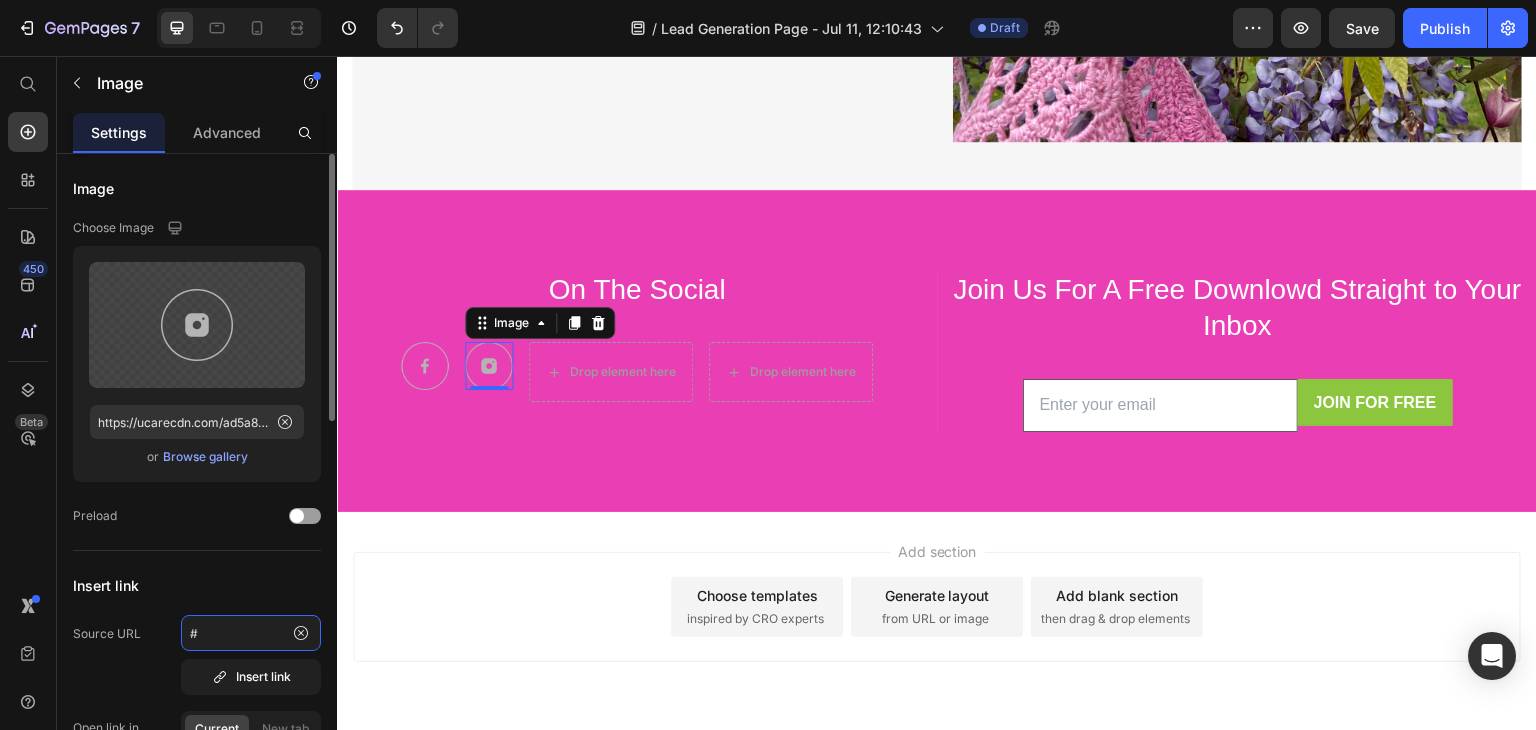 click on "#" 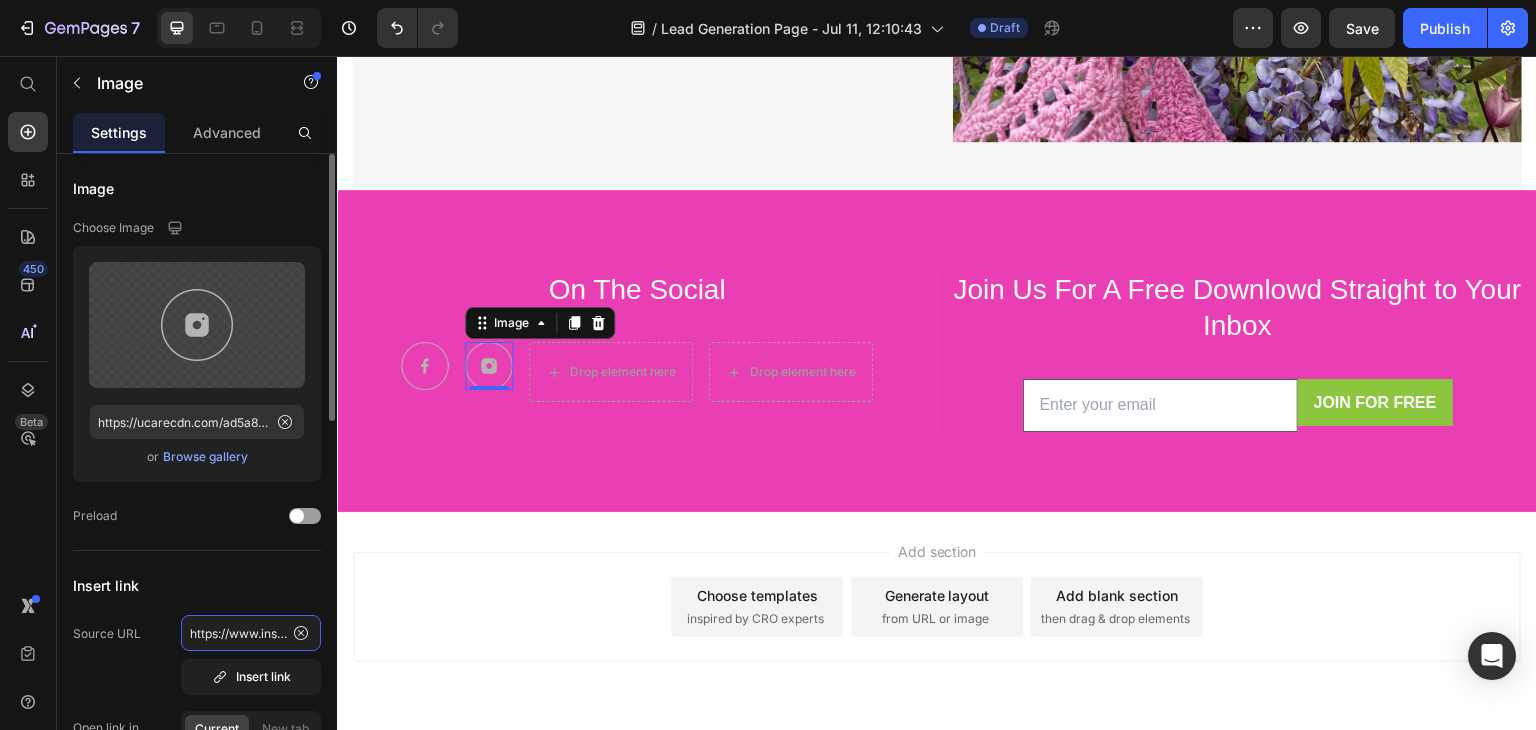 scroll, scrollTop: 0, scrollLeft: 180, axis: horizontal 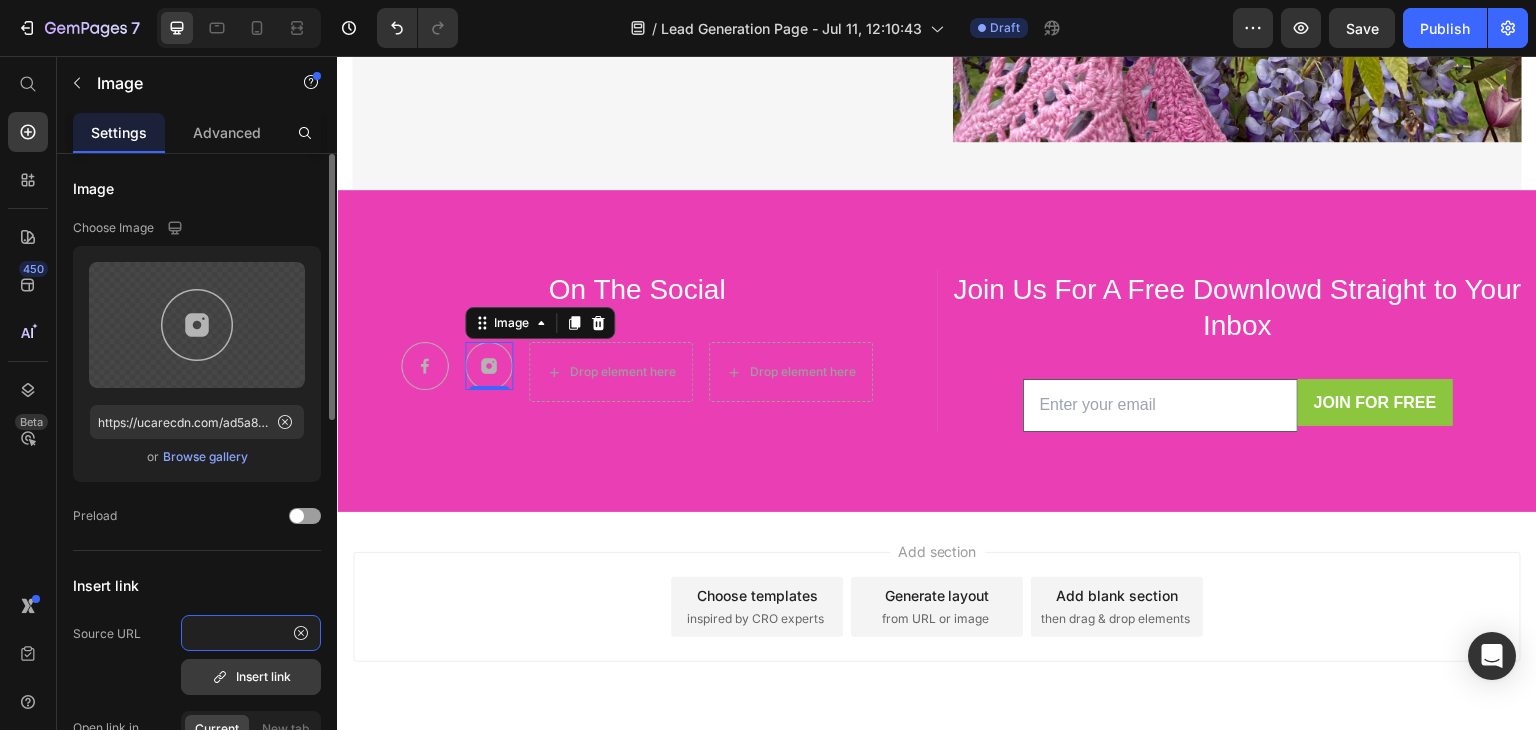 type on "https://www.instagram.com/wild_flower_crochet/" 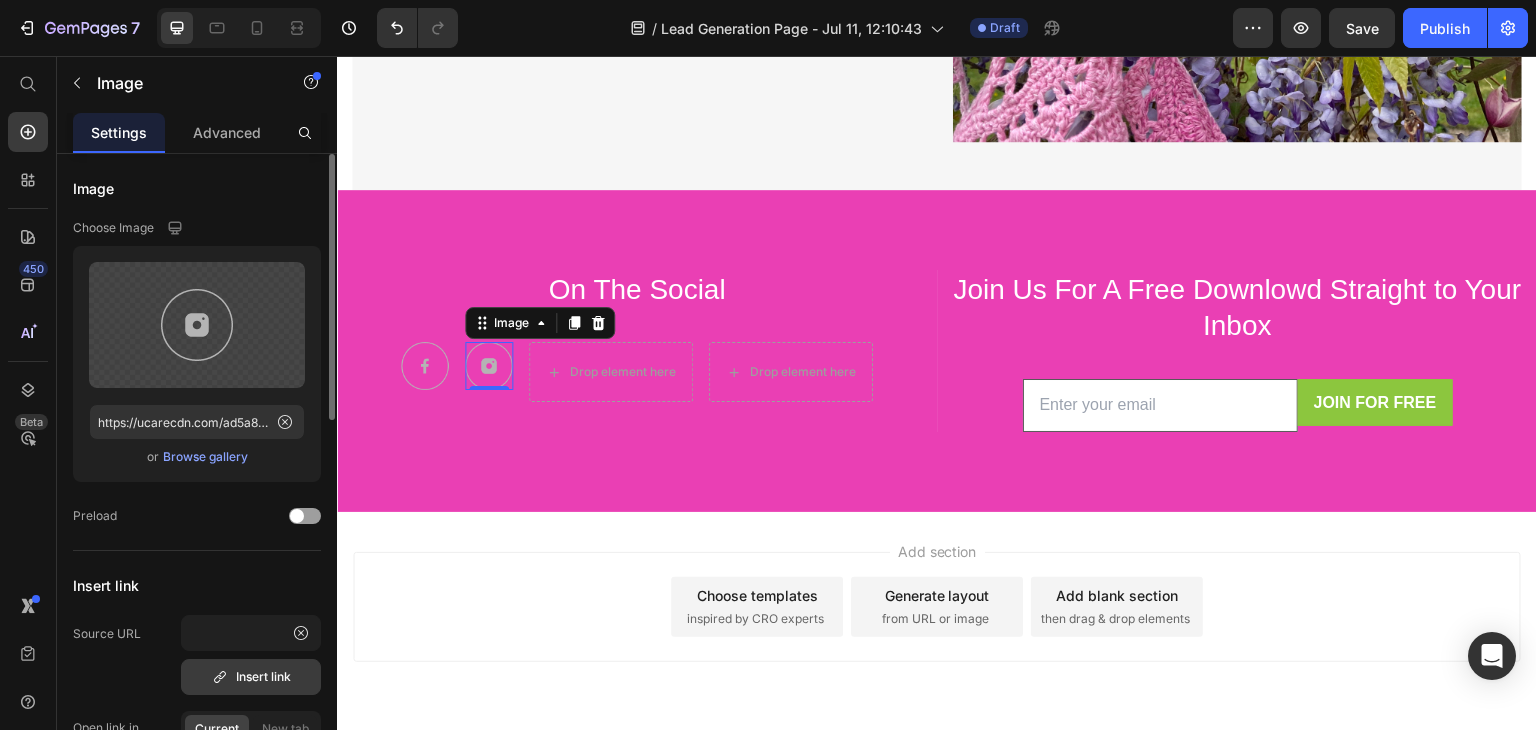 scroll, scrollTop: 0, scrollLeft: 0, axis: both 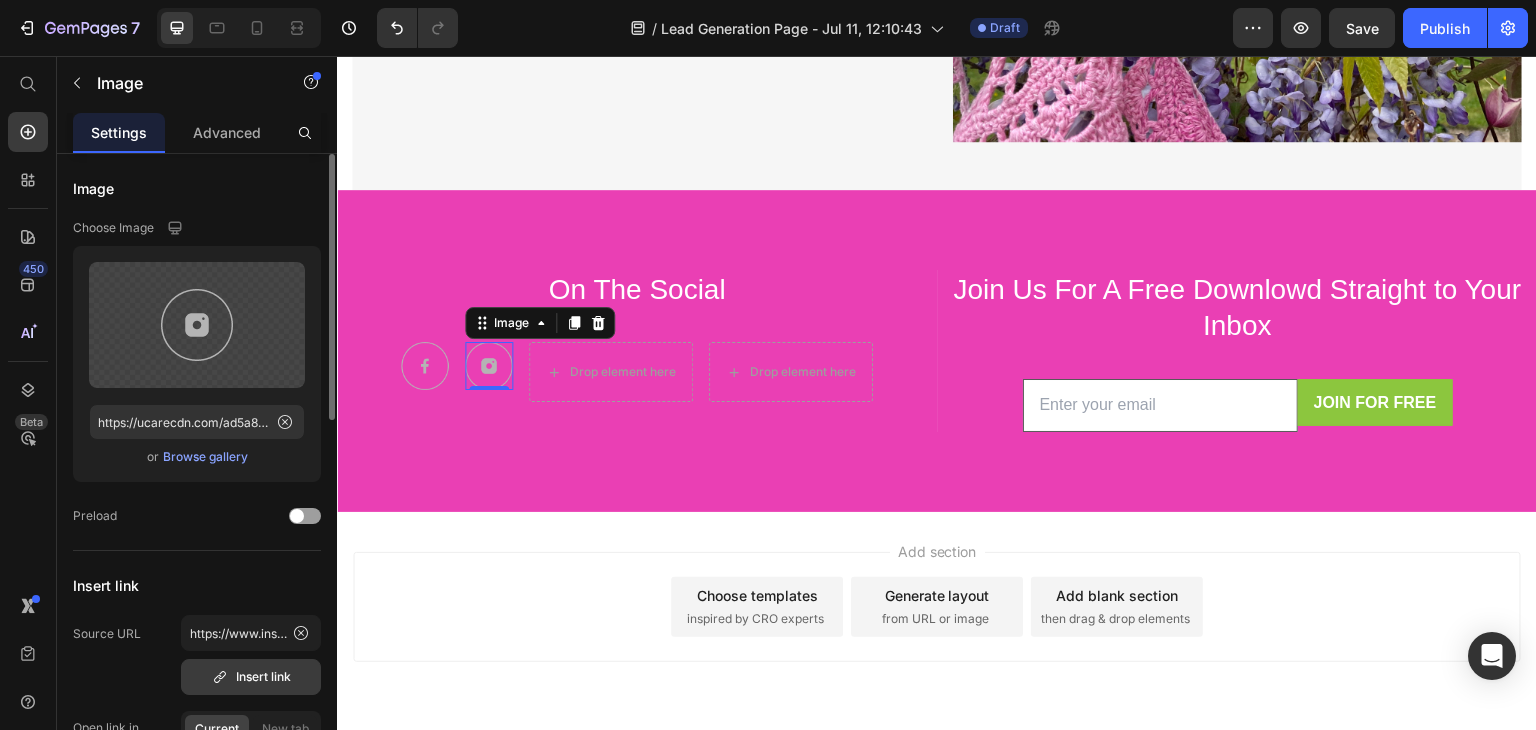 click on "Insert link" at bounding box center (251, 677) 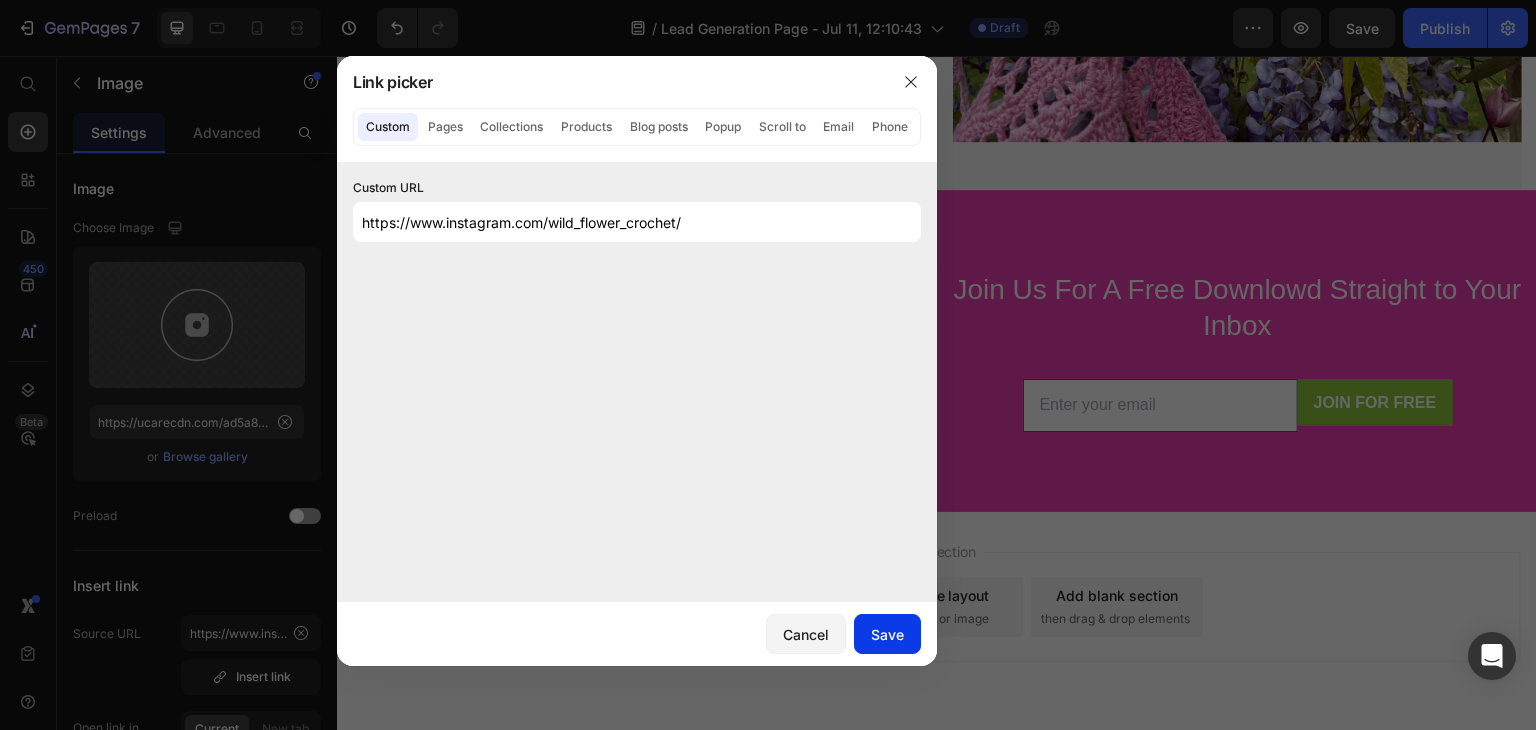 click on "Save" at bounding box center [887, 634] 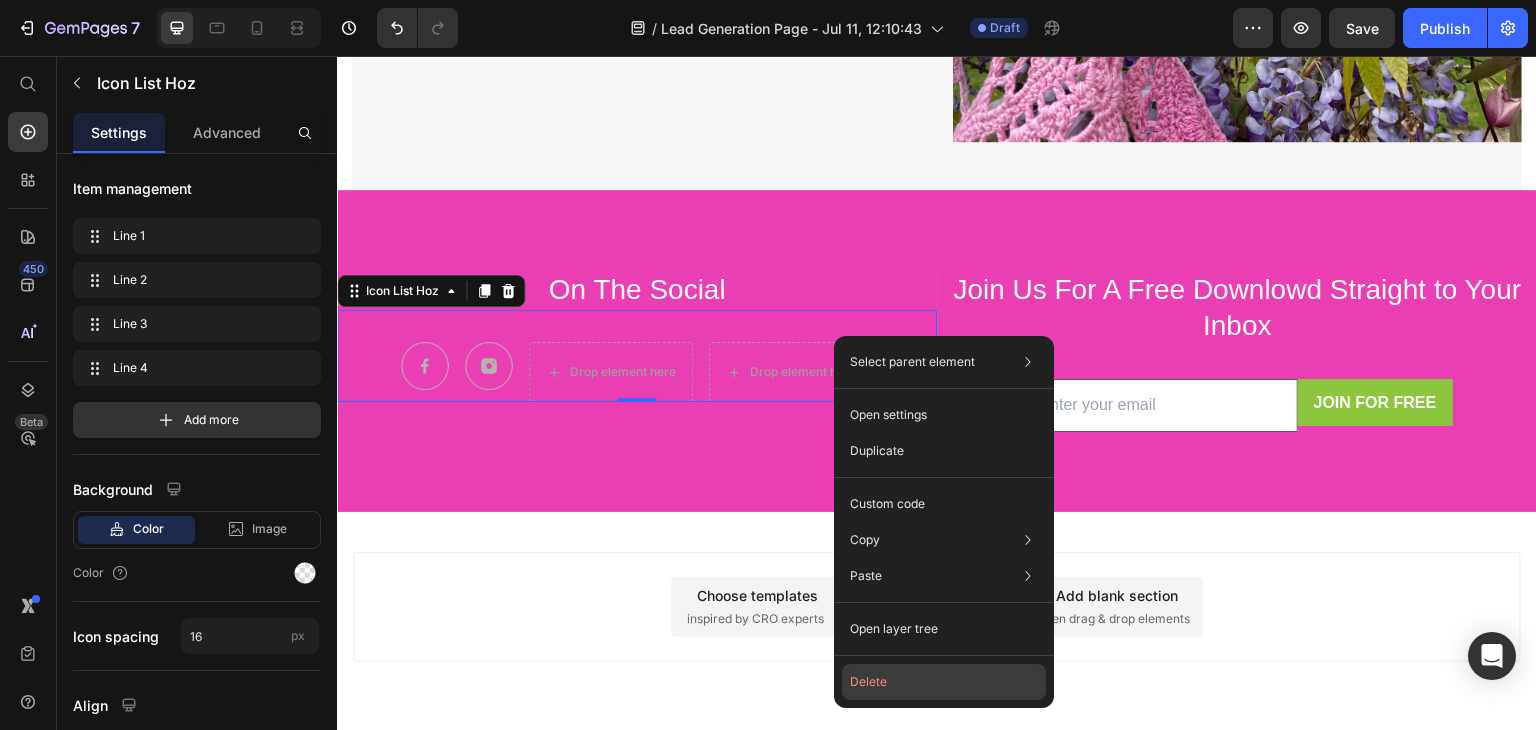 click on "Delete" 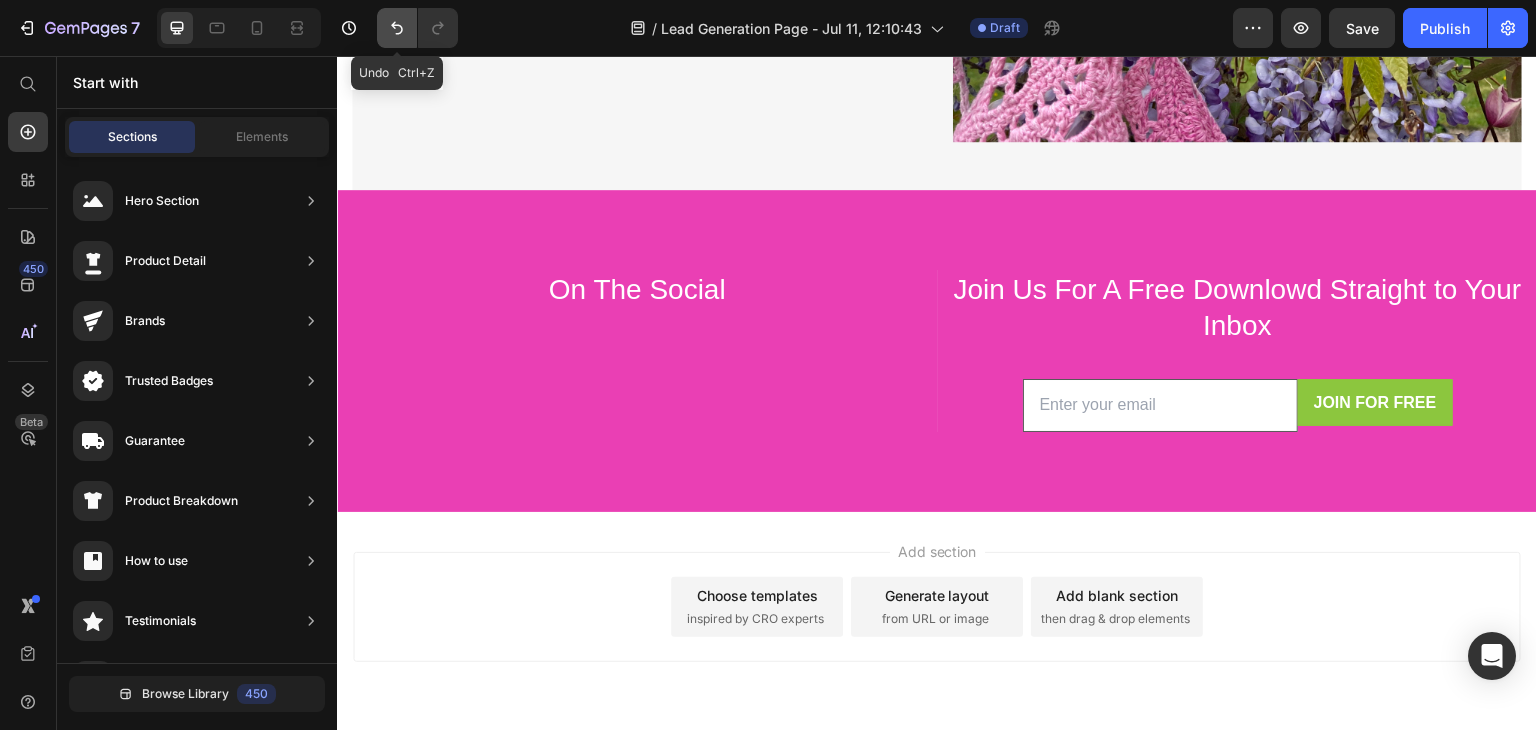 click 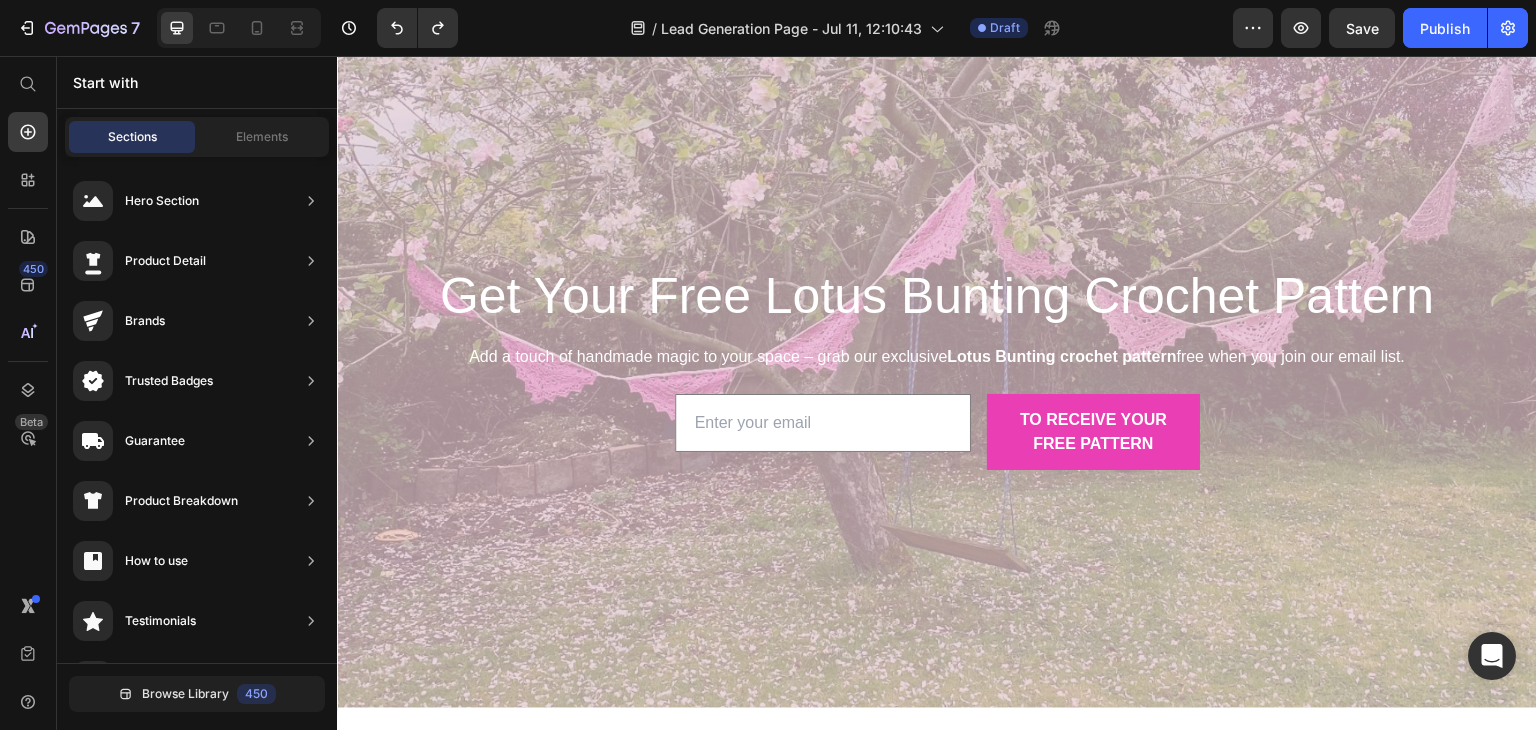 scroll, scrollTop: 0, scrollLeft: 0, axis: both 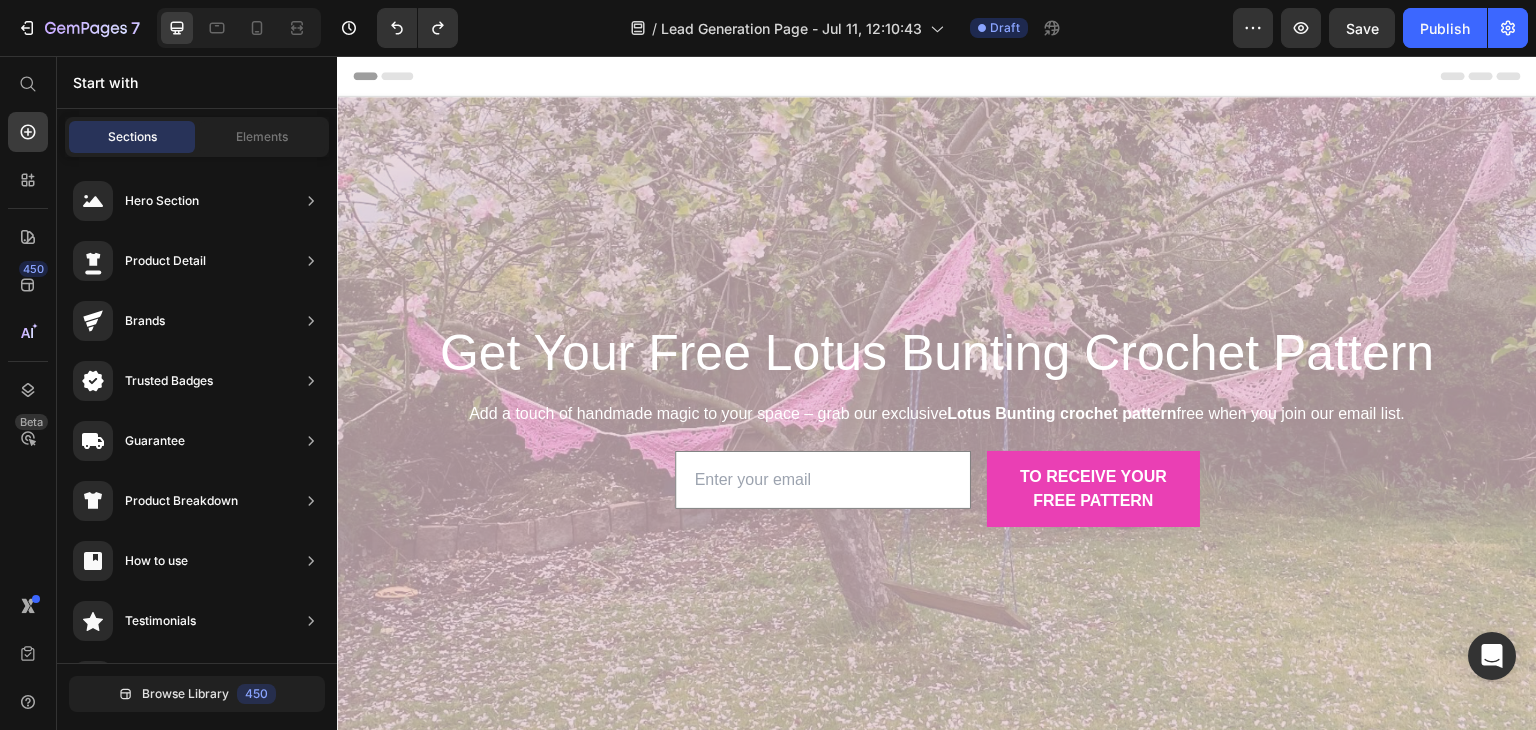 drag, startPoint x: 1526, startPoint y: 545, endPoint x: 1870, endPoint y: 91, distance: 569.6069 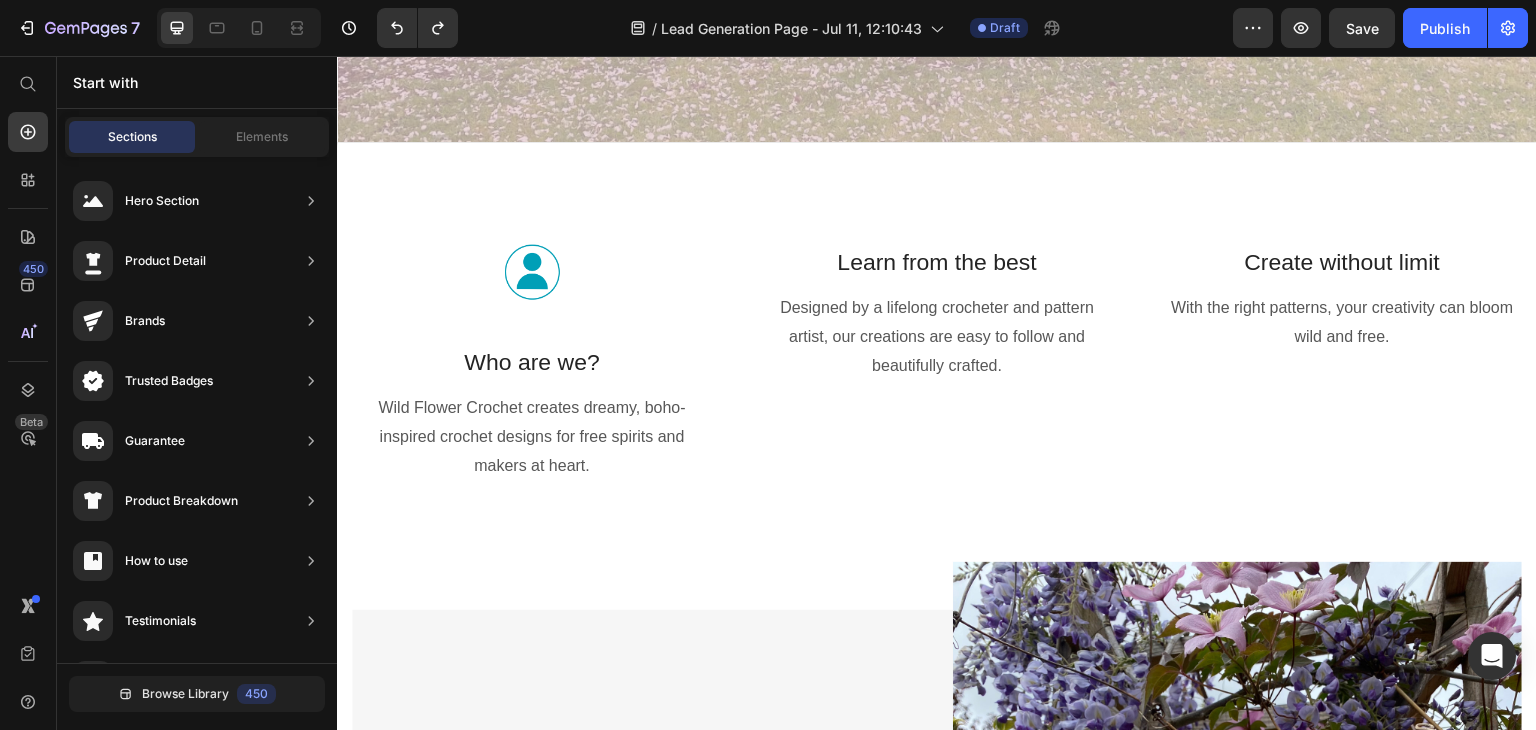 scroll, scrollTop: 629, scrollLeft: 0, axis: vertical 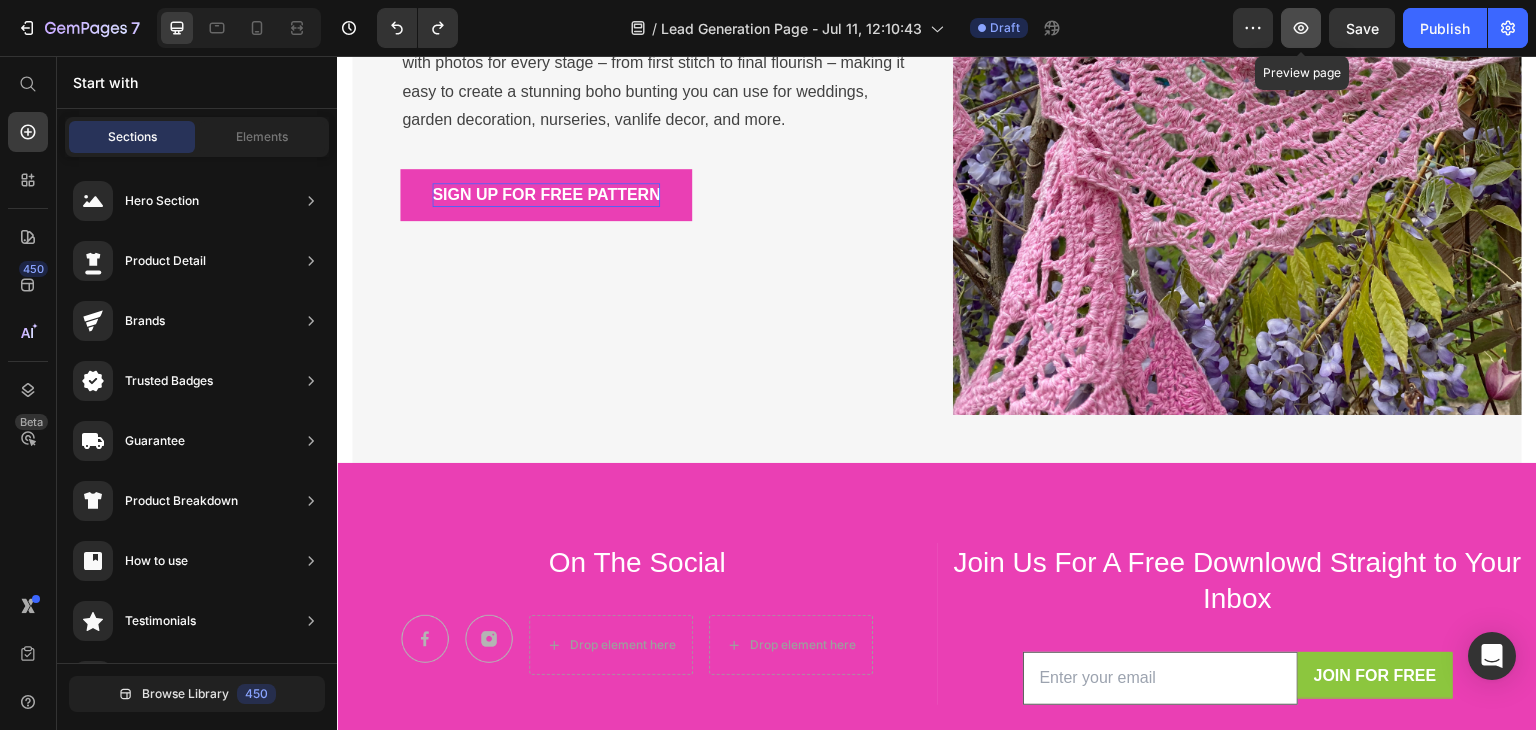 click 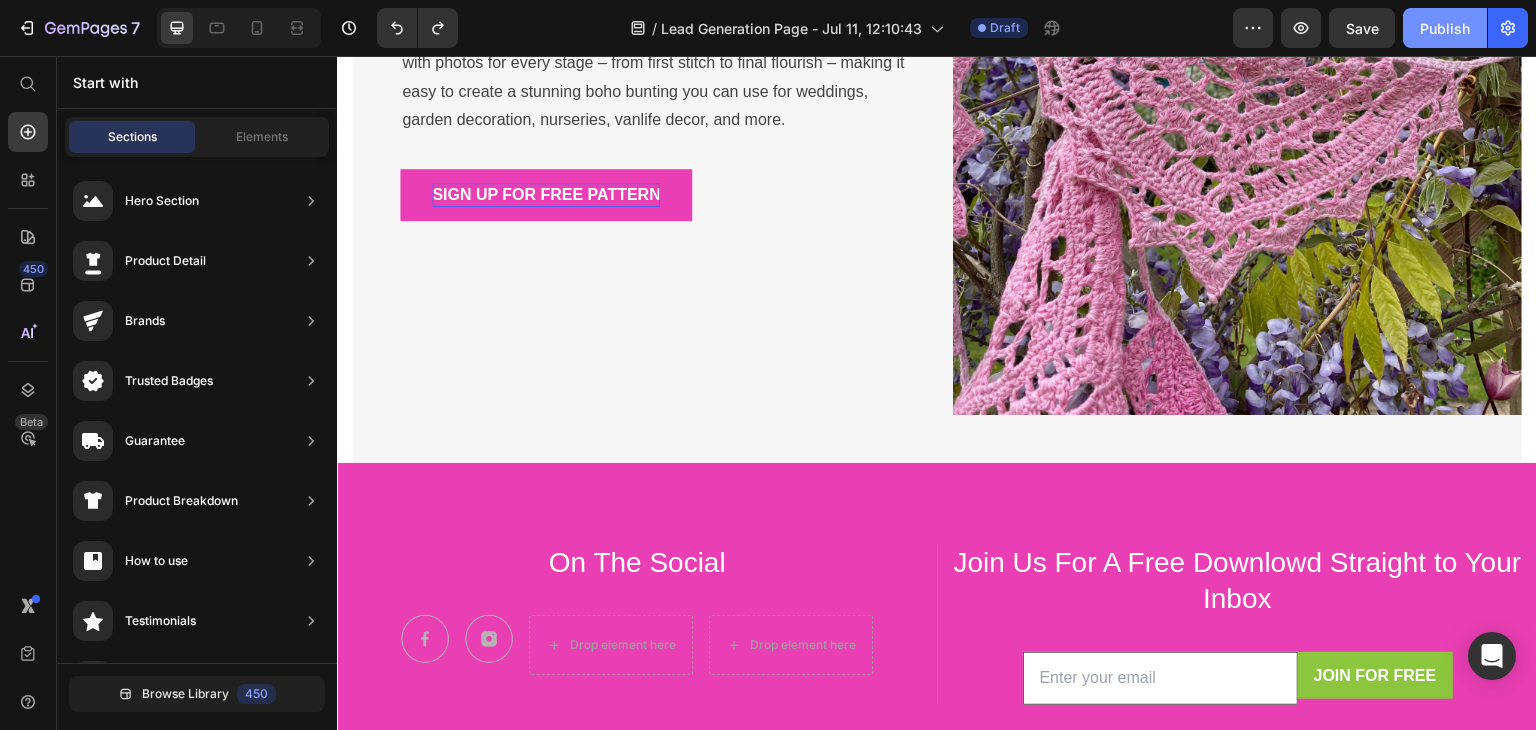 click on "Publish" 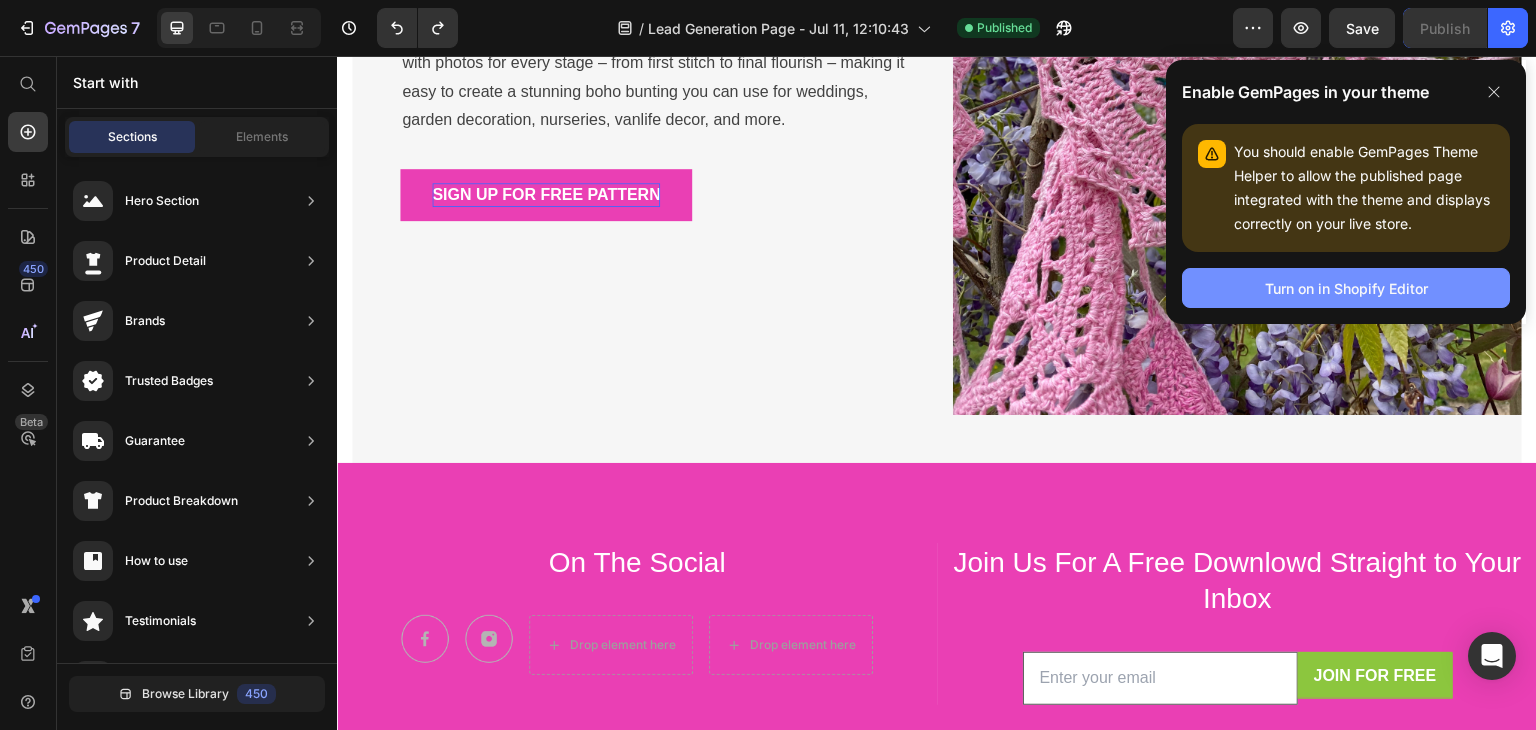 click on "Turn on in Shopify Editor" at bounding box center (1346, 288) 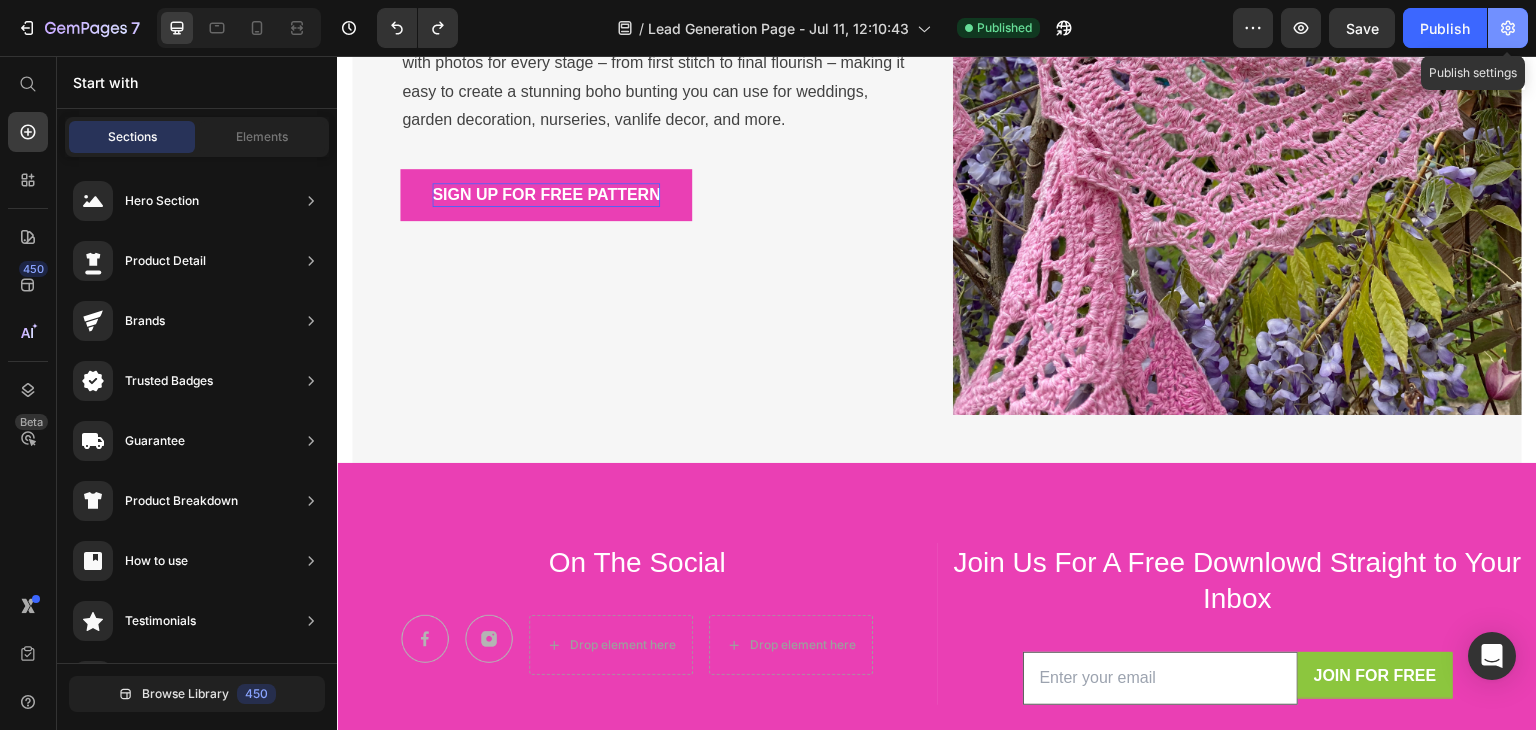 click 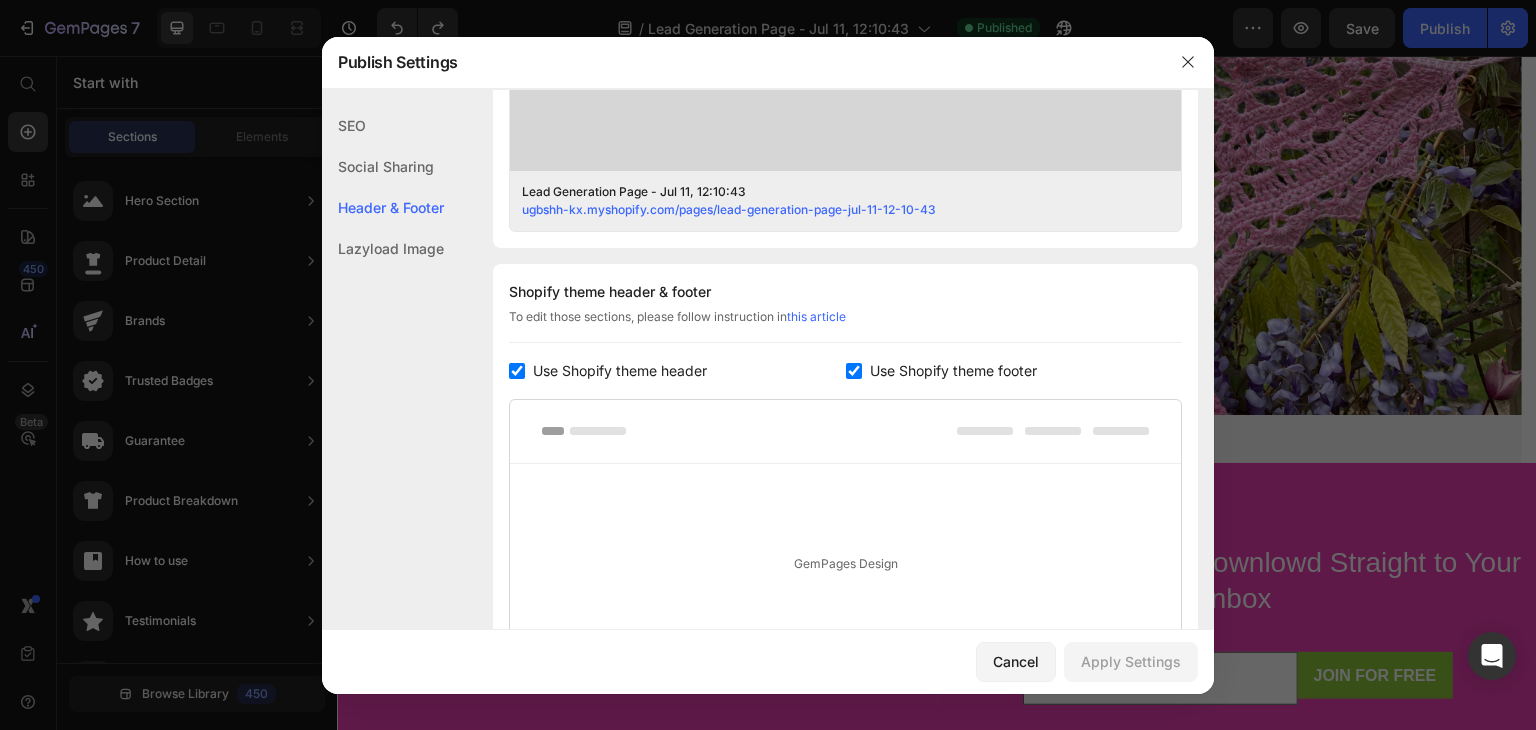 scroll, scrollTop: 794, scrollLeft: 0, axis: vertical 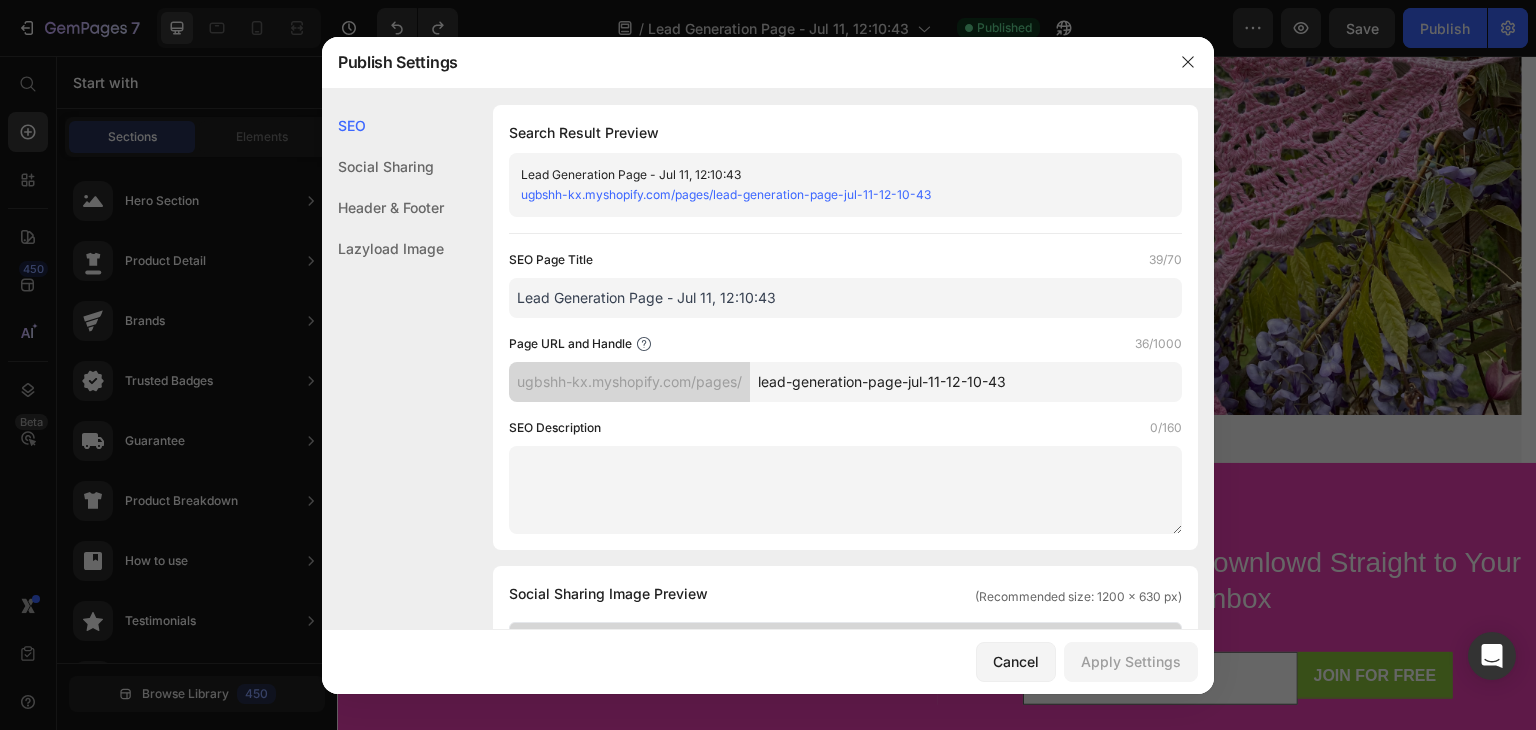 click on "ugbshh-kx.myshopify.com/pages/lead-generation-page-jul-11-12-10-43" at bounding box center (829, 195) 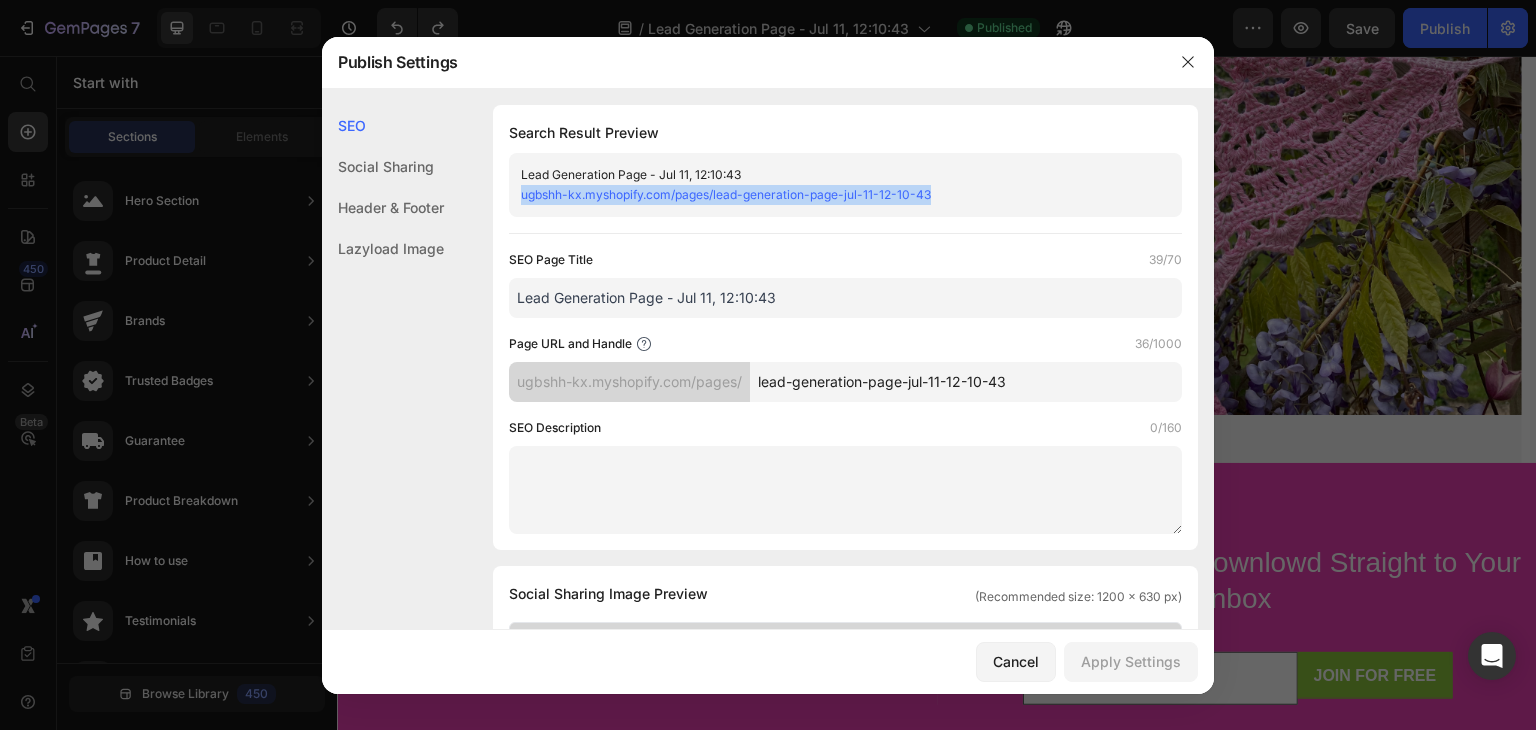 drag, startPoint x: 931, startPoint y: 195, endPoint x: 504, endPoint y: 211, distance: 427.29965 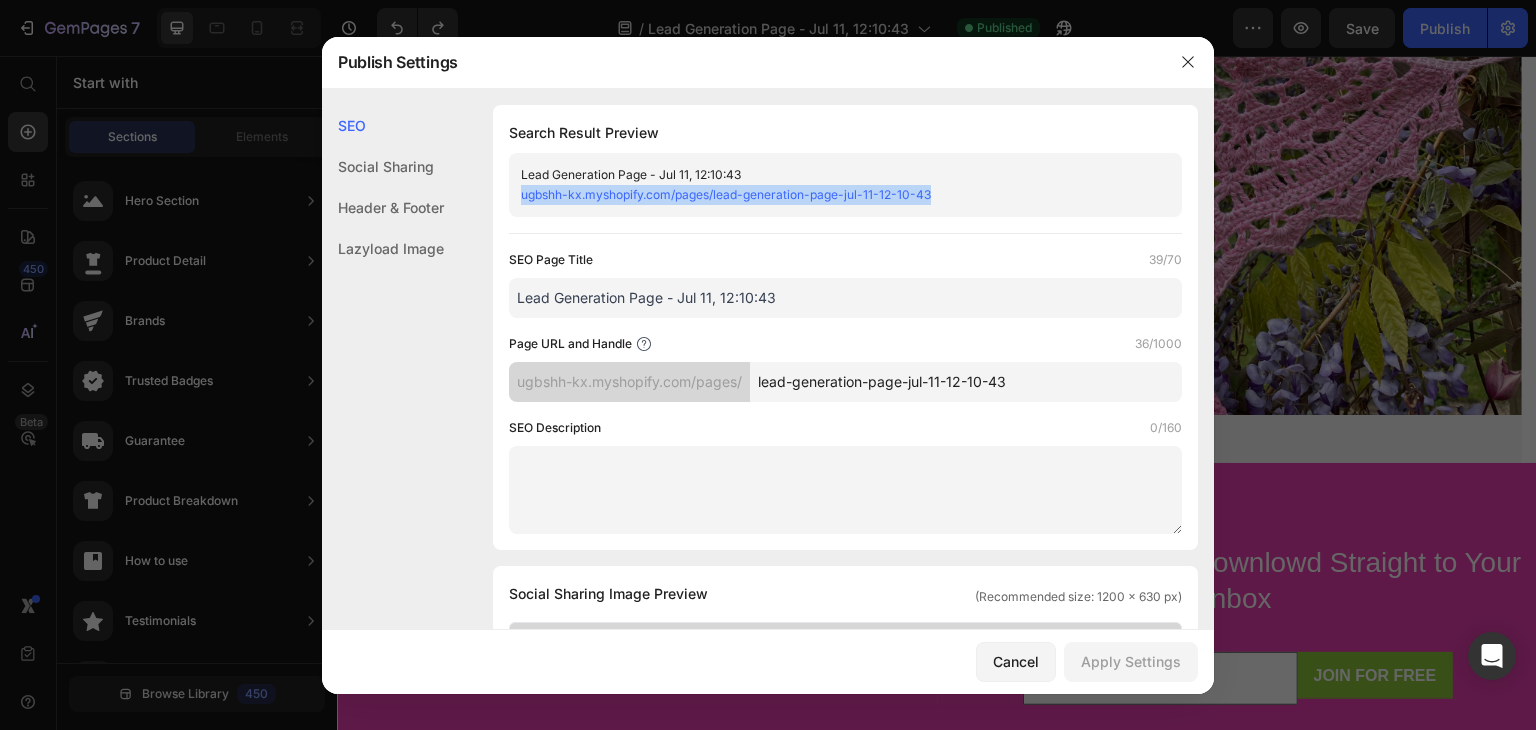click on "Search Result Preview Lead Generation Page - Jul 11, 12:10:43 ugbshh-kx.myshopify.com/pages/lead-generation-page-jul-11-12-10-43 SEO Page Title  39/70  Lead Generation Page - Jul 11, 12:10:43  Page URL and Handle  36/1000  ugbshh-kx.myshopify.com/pages/ lead-generation-page-jul-11-12-10-43  SEO Description  0/160" at bounding box center [845, 327] 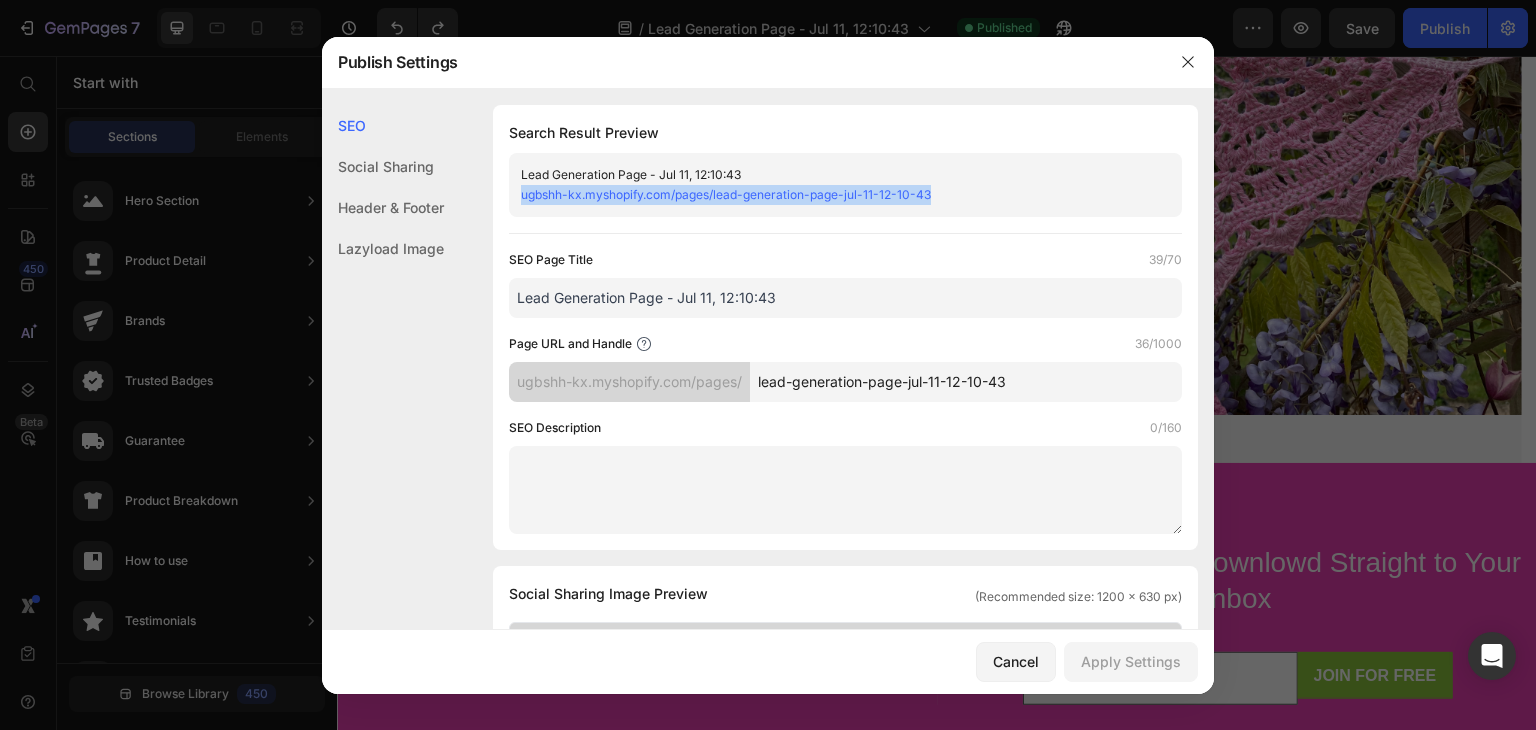 copy on "ugbshh-kx.myshopify.com/pages/lead-generation-page-jul-11-12-10-43" 